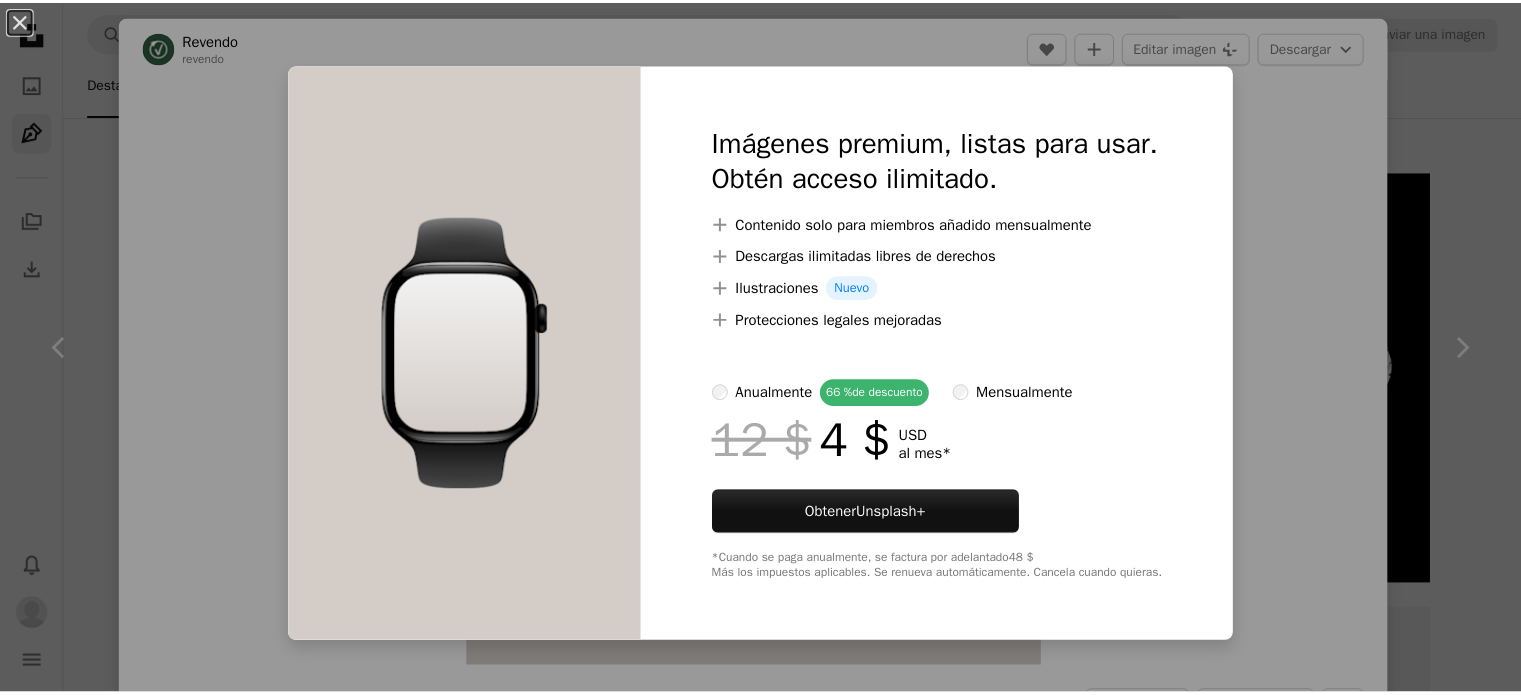 scroll, scrollTop: 400, scrollLeft: 0, axis: vertical 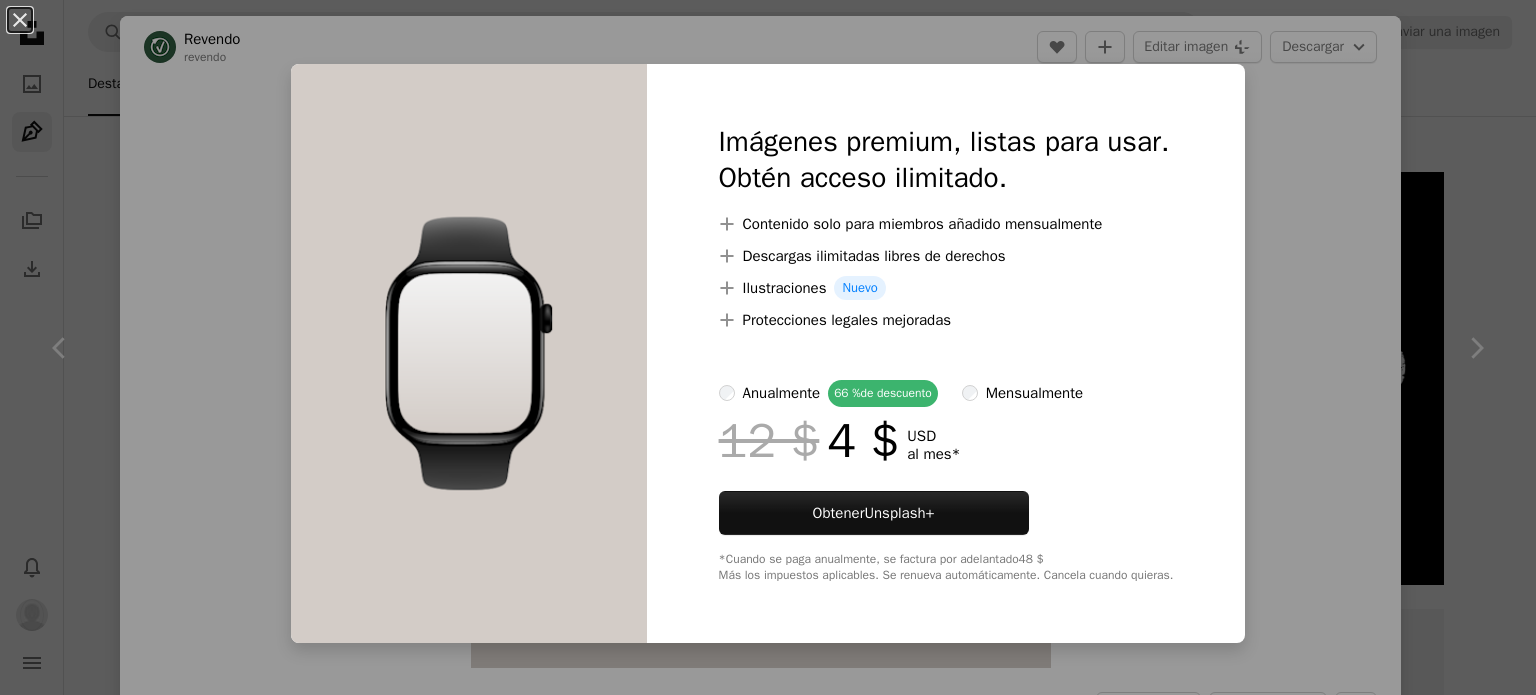 click at bounding box center (946, 479) 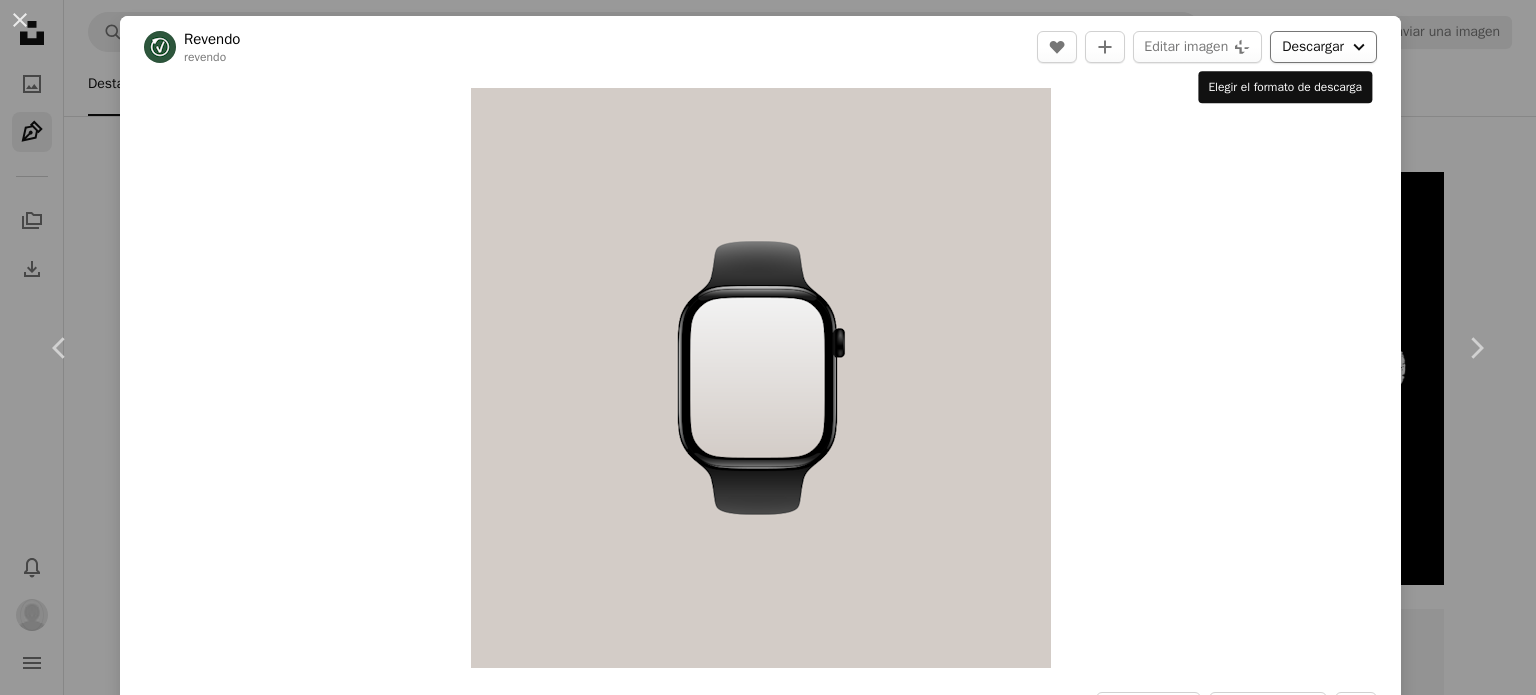 click on "Descargar Chevron down" at bounding box center [1323, 47] 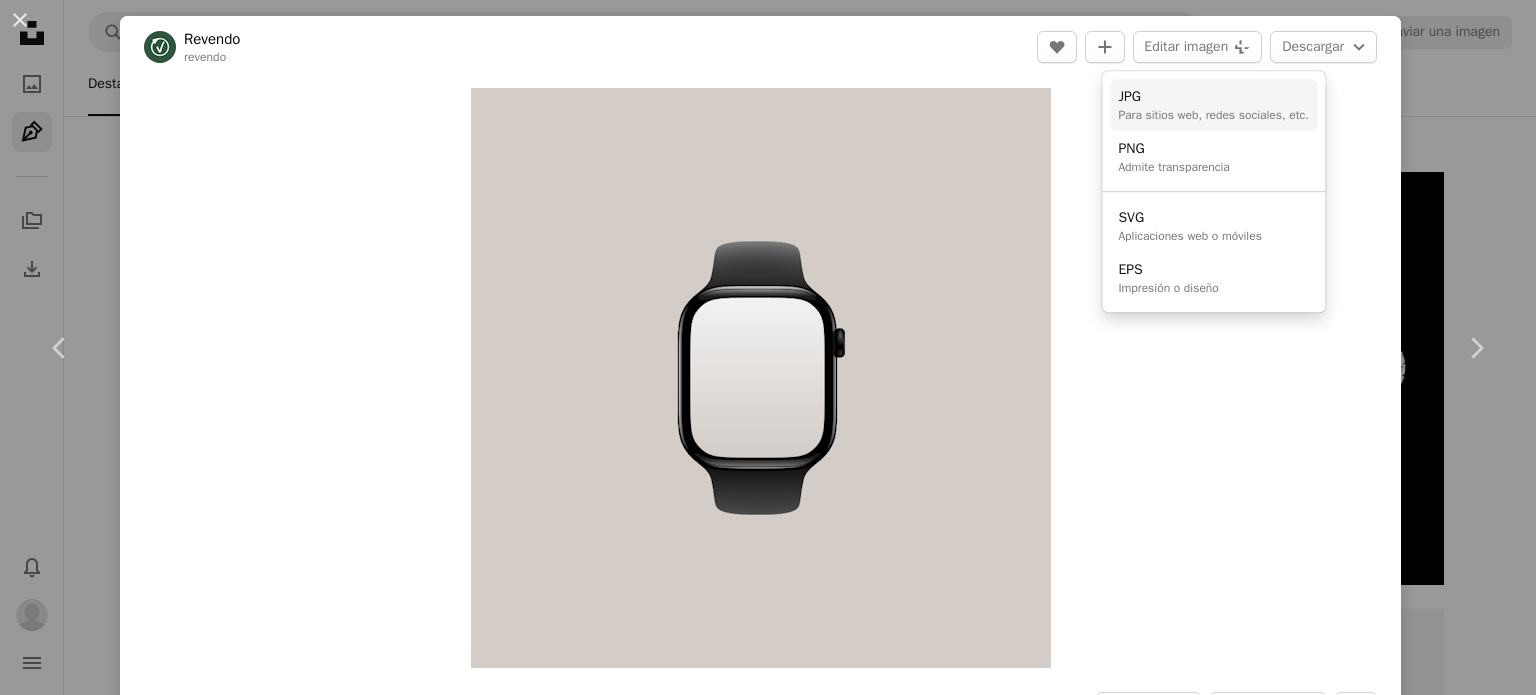 click on "JPG" at bounding box center [1213, 97] 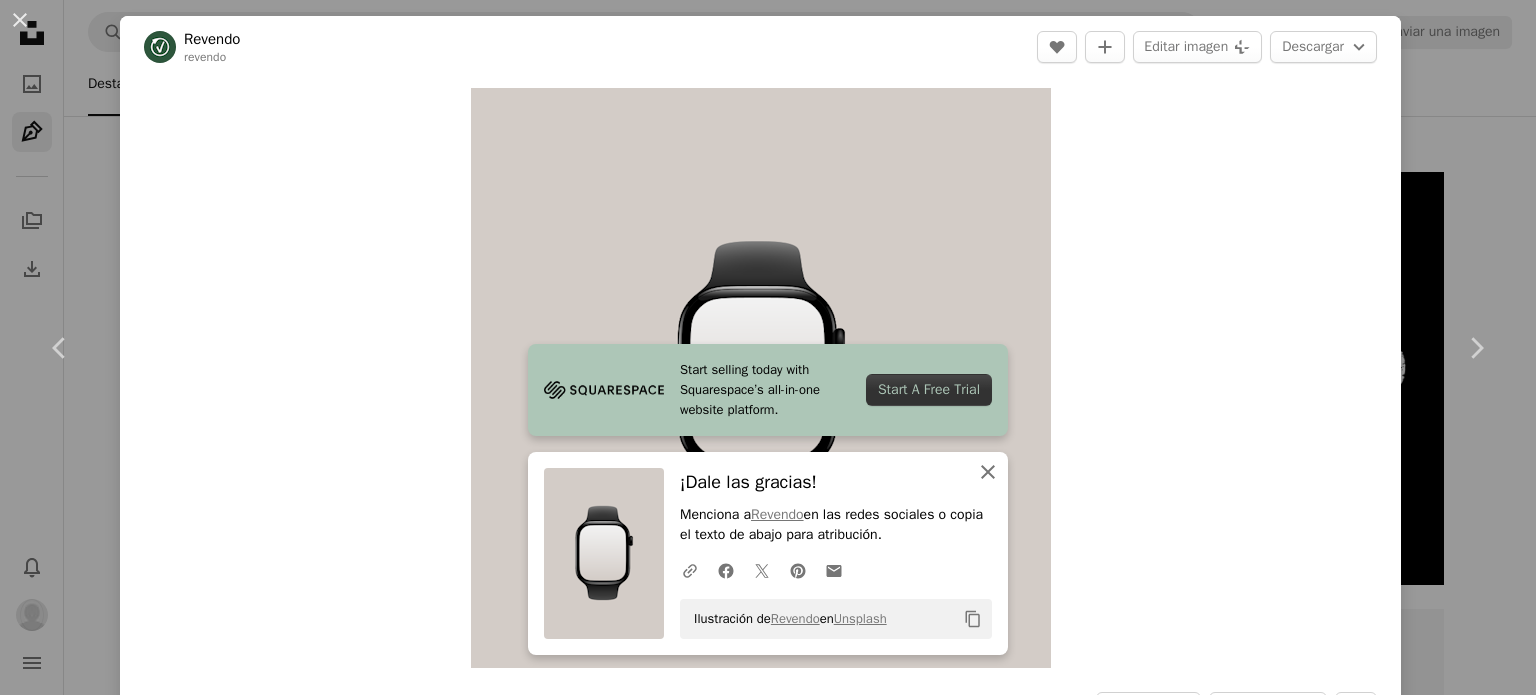 click 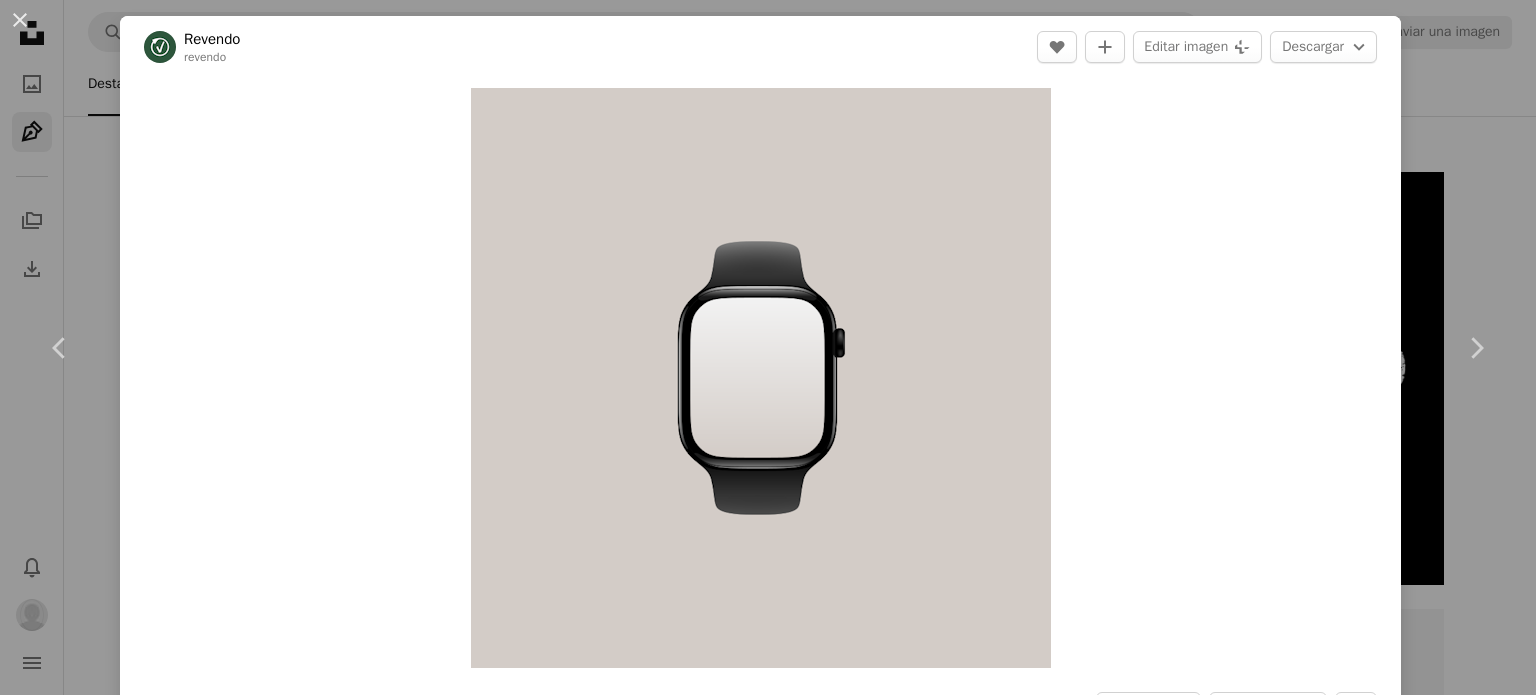 drag, startPoint x: 1533, startPoint y: 157, endPoint x: 1460, endPoint y: 144, distance: 74.1485 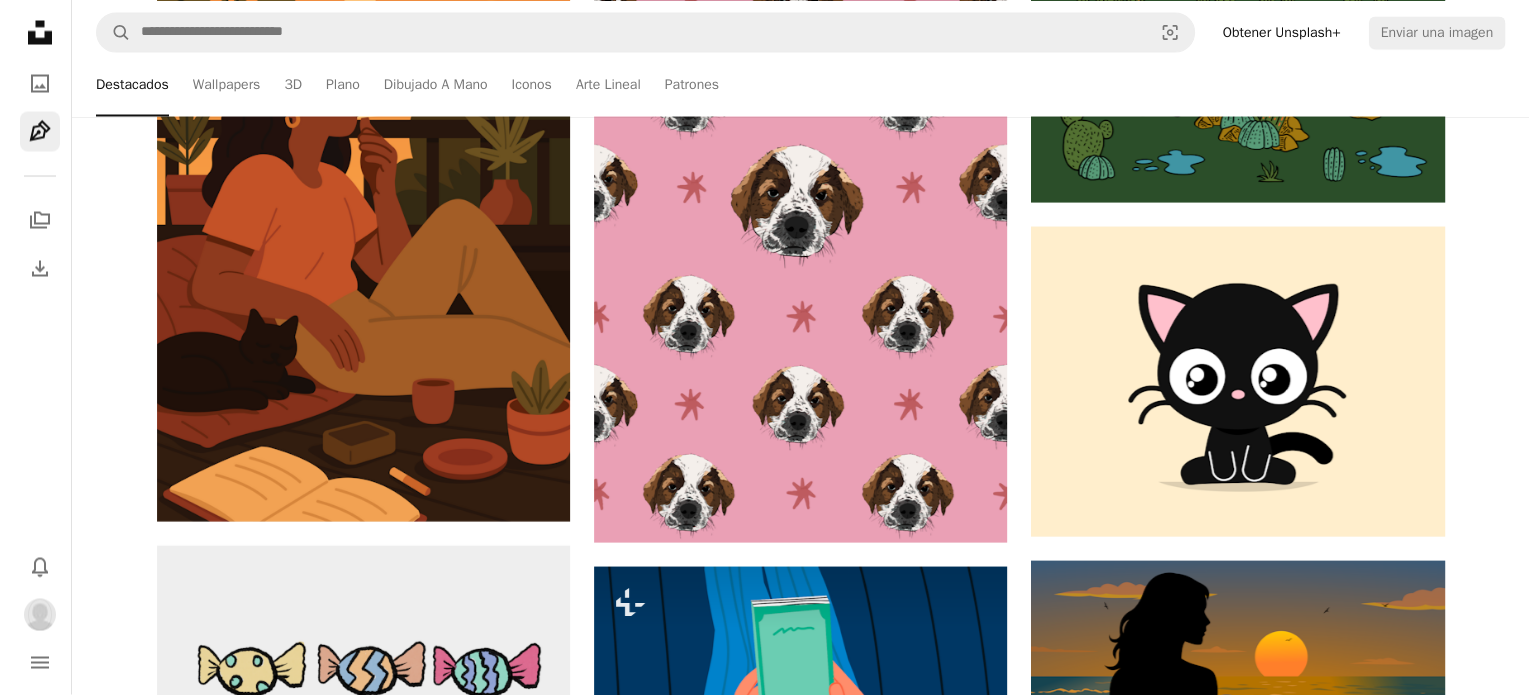 scroll, scrollTop: 11500, scrollLeft: 0, axis: vertical 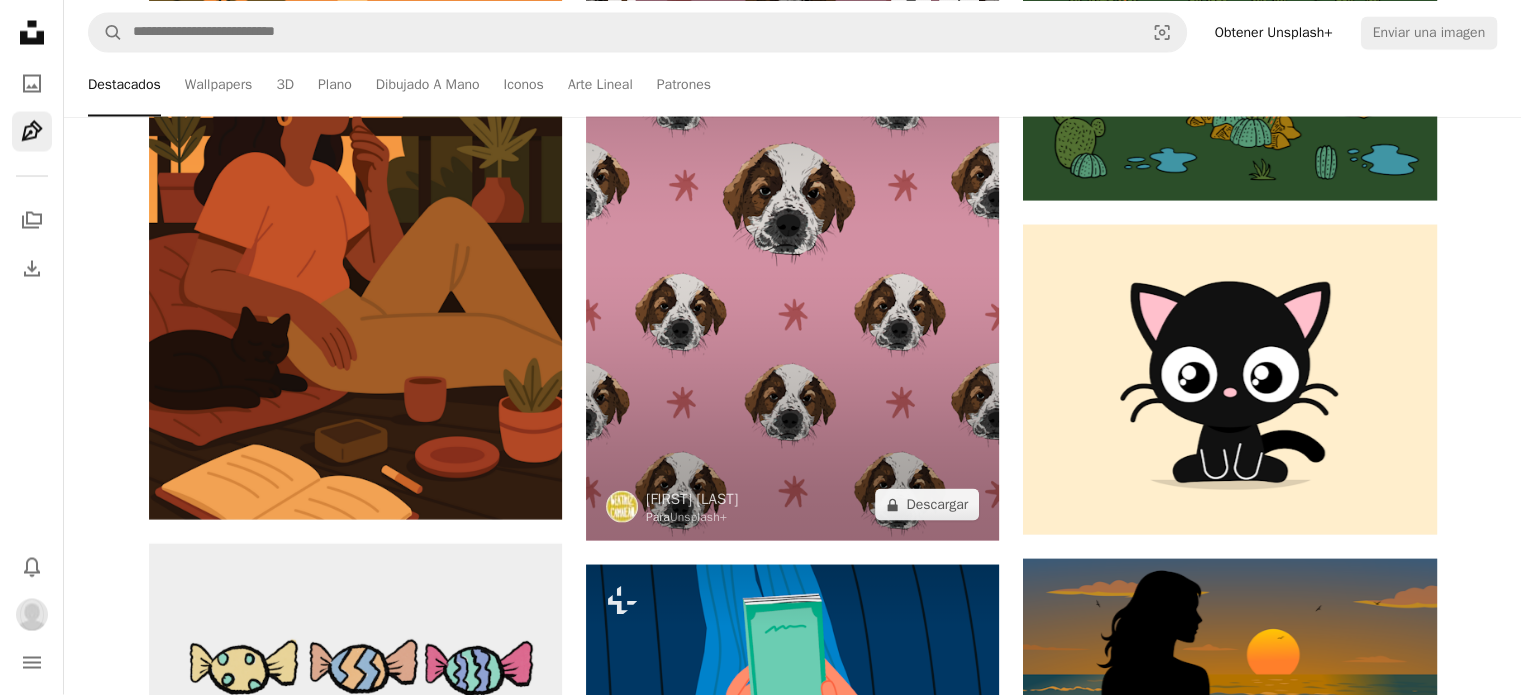 click at bounding box center [792, 252] 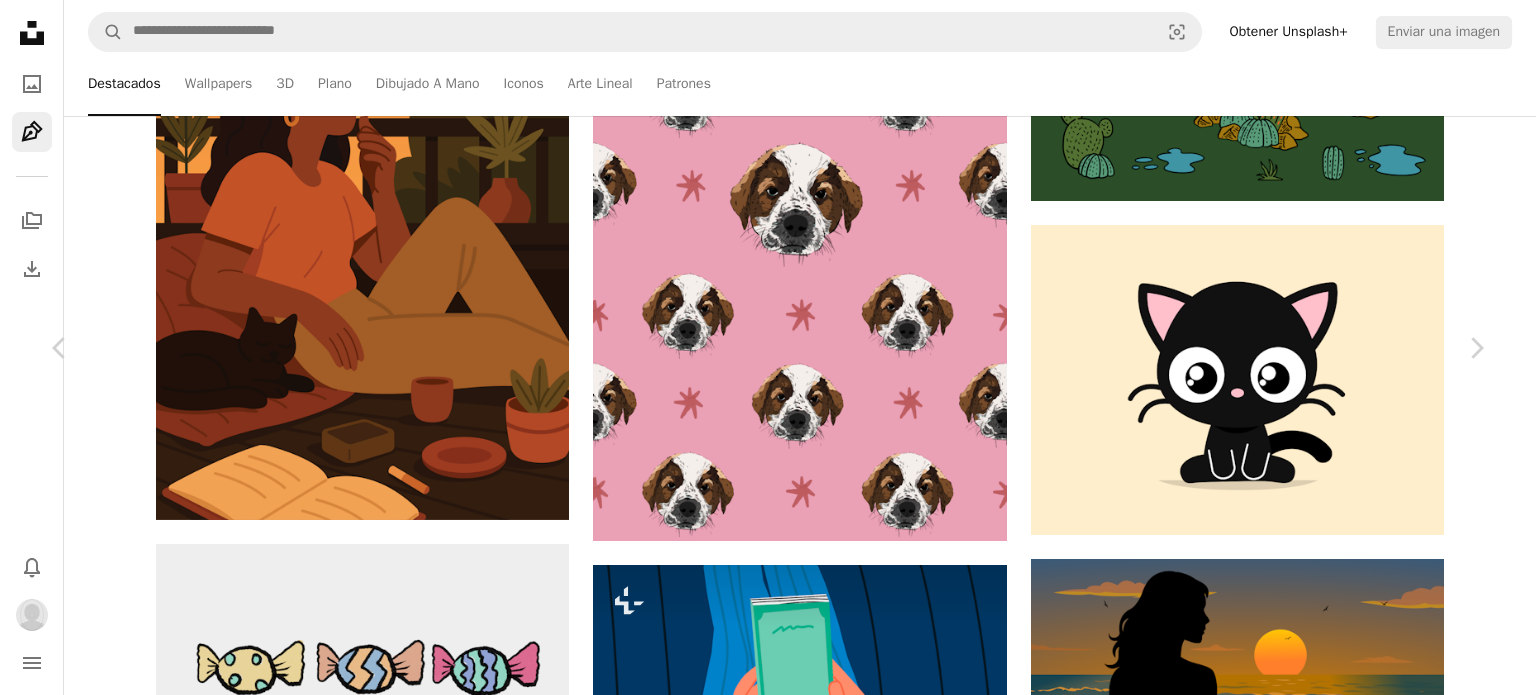 drag, startPoint x: 1306, startPoint y: 51, endPoint x: 1296, endPoint y: 47, distance: 10.770329 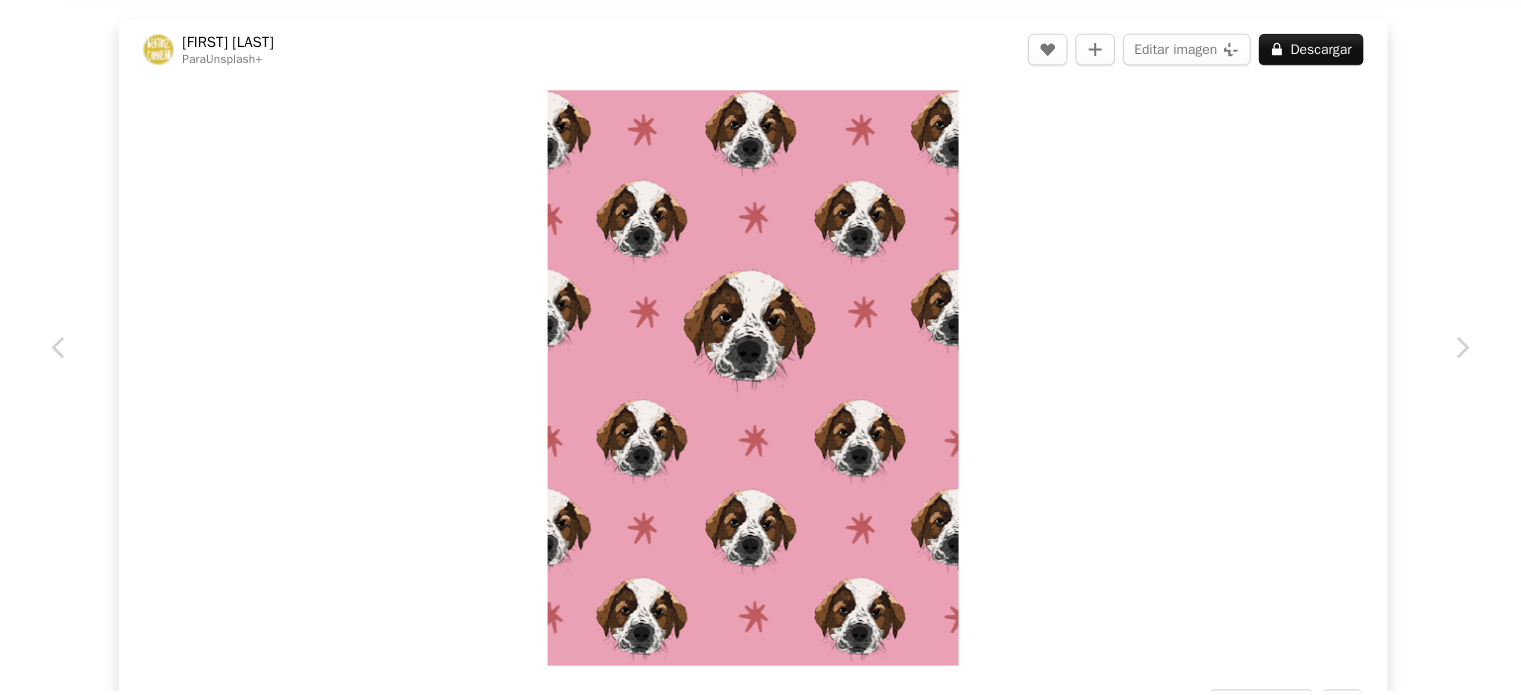 scroll, scrollTop: 11500, scrollLeft: 0, axis: vertical 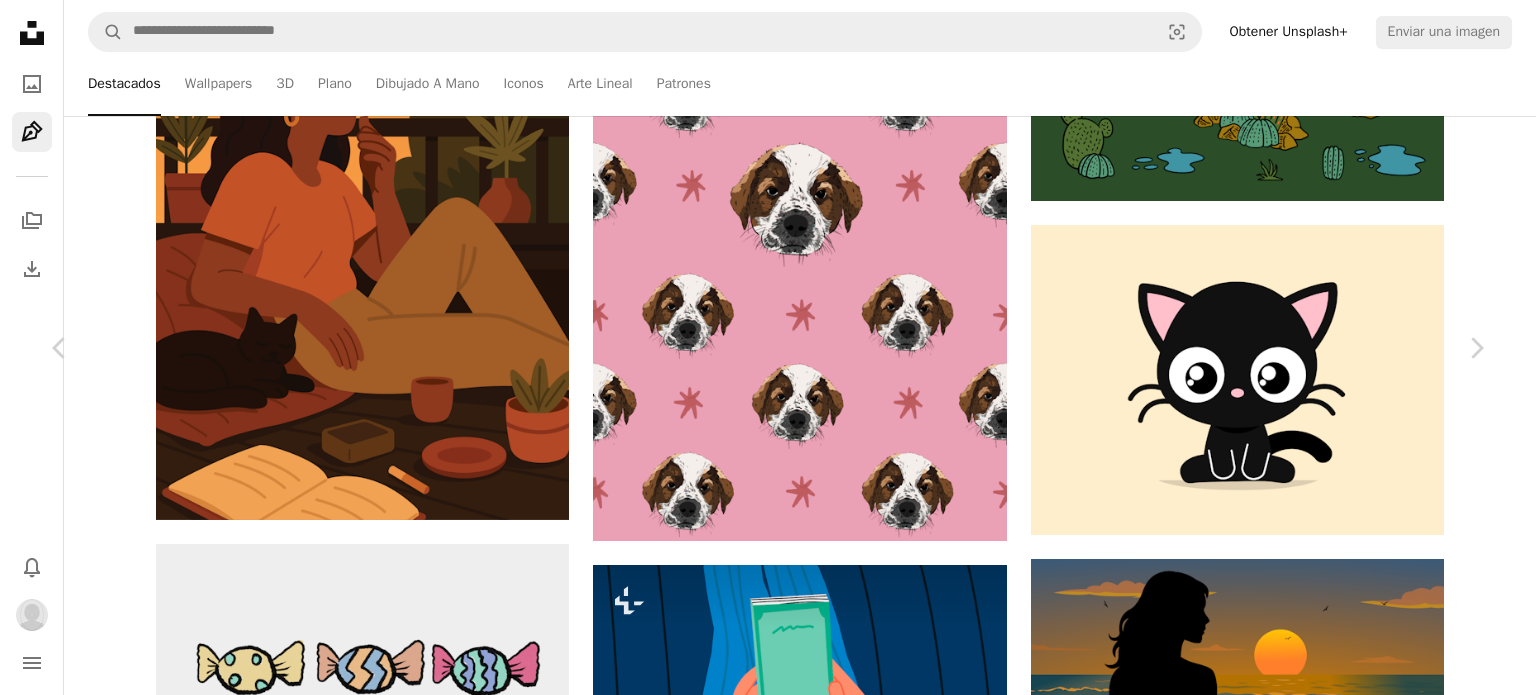 click on "An X shape Chevron left Chevron right [FIRST] [LAST] Para Unsplash+ A heart A plus sign Editar imagen Plus sign for Unsplash+ A lock Descargar Zoom in Presentado en Ilustraciones A forward-right arrow Compartir More Actions Calendar outlined Publicado hace [TIME] Safety Con la Licencia Unsplash+ papel tapiz fondo abstracto arte patrón cachorro ilustración arte lindo vector Patrones Arte digital bosquejo geométrico patrón floral Patrón sin costuras procrear Pintura digital ilustración digital dibujo de ilustración De esta serie Chevron right Plus sign for Unsplash+ Plus sign for Unsplash+ Plus sign for Unsplash+ Plus sign for Unsplash+ Imágenes relacionadas Plus sign for Unsplash+ A heart A plus sign Summerizze Para Unsplash+ A lock Descargar Plus sign for Unsplash+ A heart A plus sign Tri wiranto Para Unsplash+ A lock Descargar Plus sign for Unsplash+ A heart A plus sign Getty Images Para Unsplash+ A lock Descargar Plus sign for Unsplash+ A heart A plus sign Getty Images Para" at bounding box center (768, 13202) 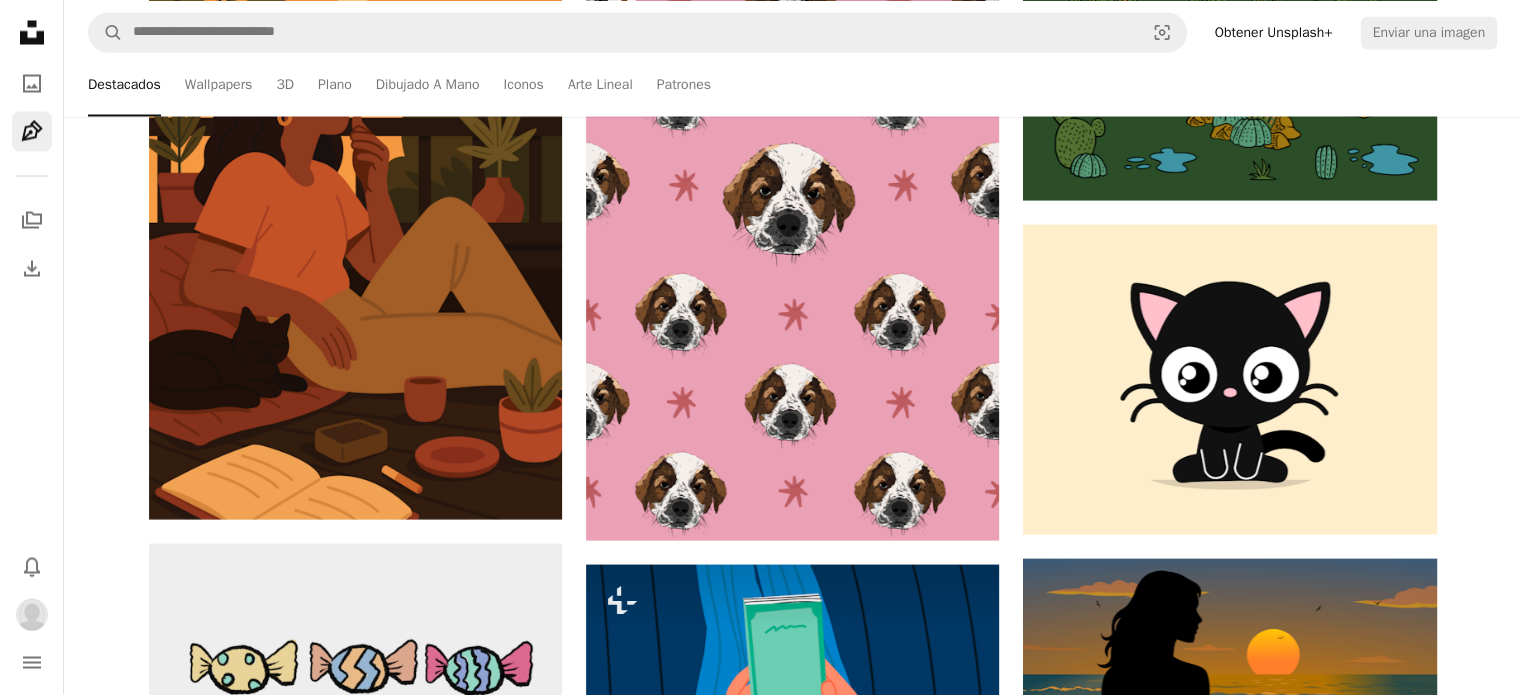 click on "Destacados Wallpapers 3D Plano Dibujado A Mano Iconos Arte Lineal Patrones" at bounding box center [841, 84] 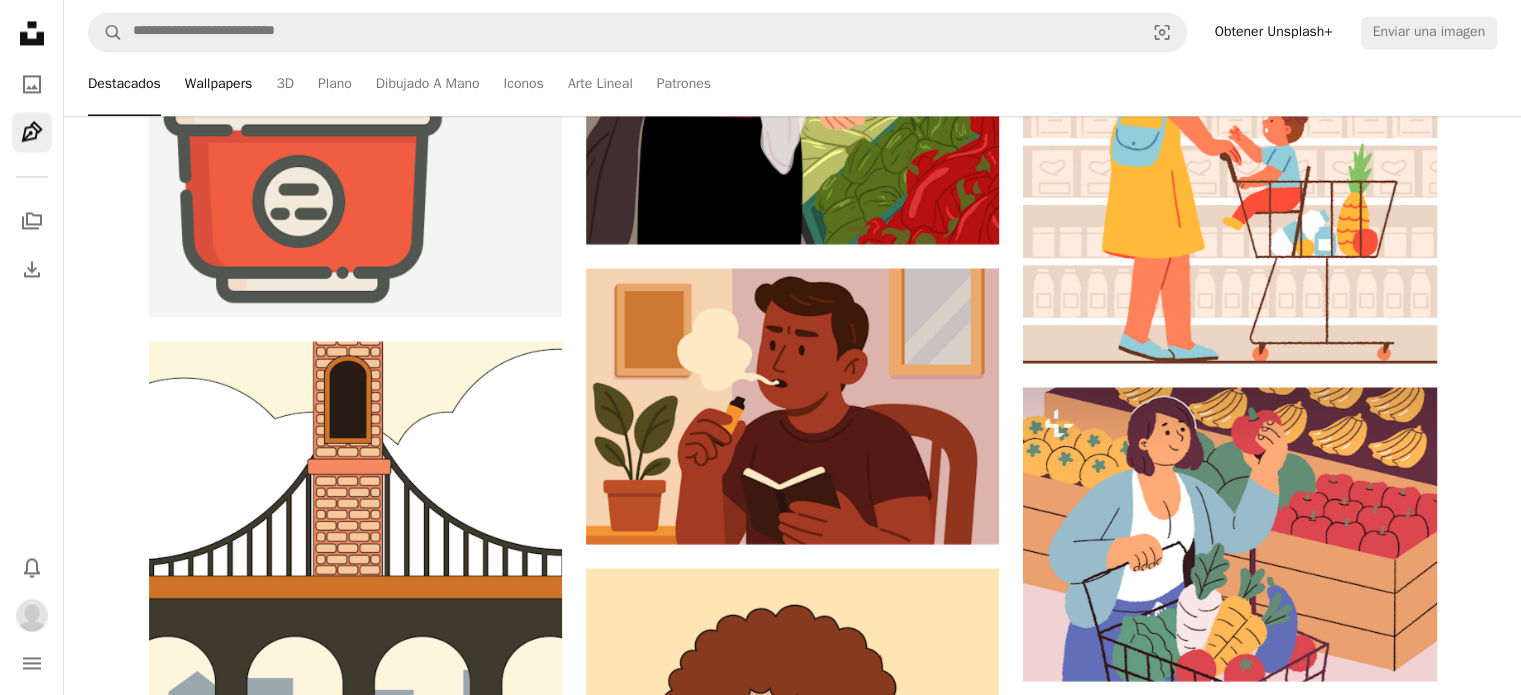 scroll, scrollTop: 33556, scrollLeft: 0, axis: vertical 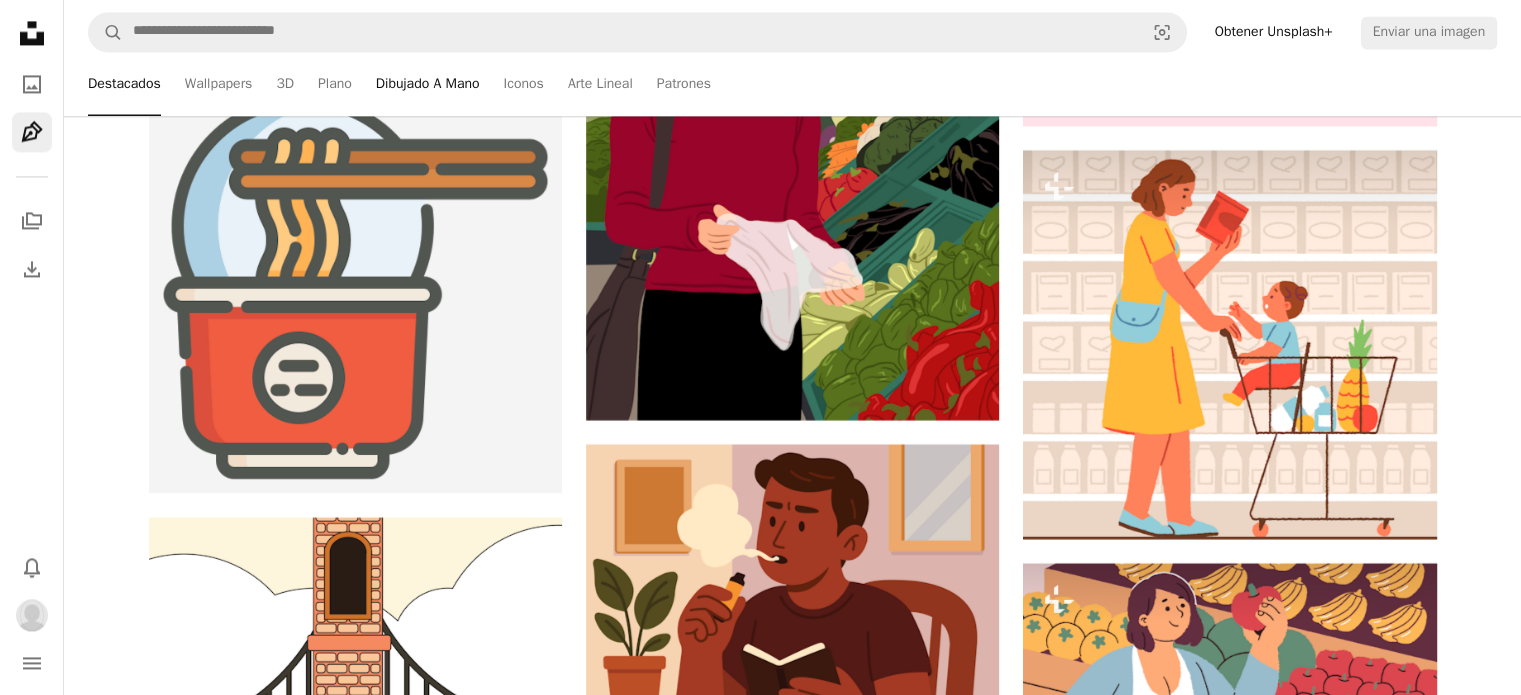 click on "Wallpapers" at bounding box center (219, 84) 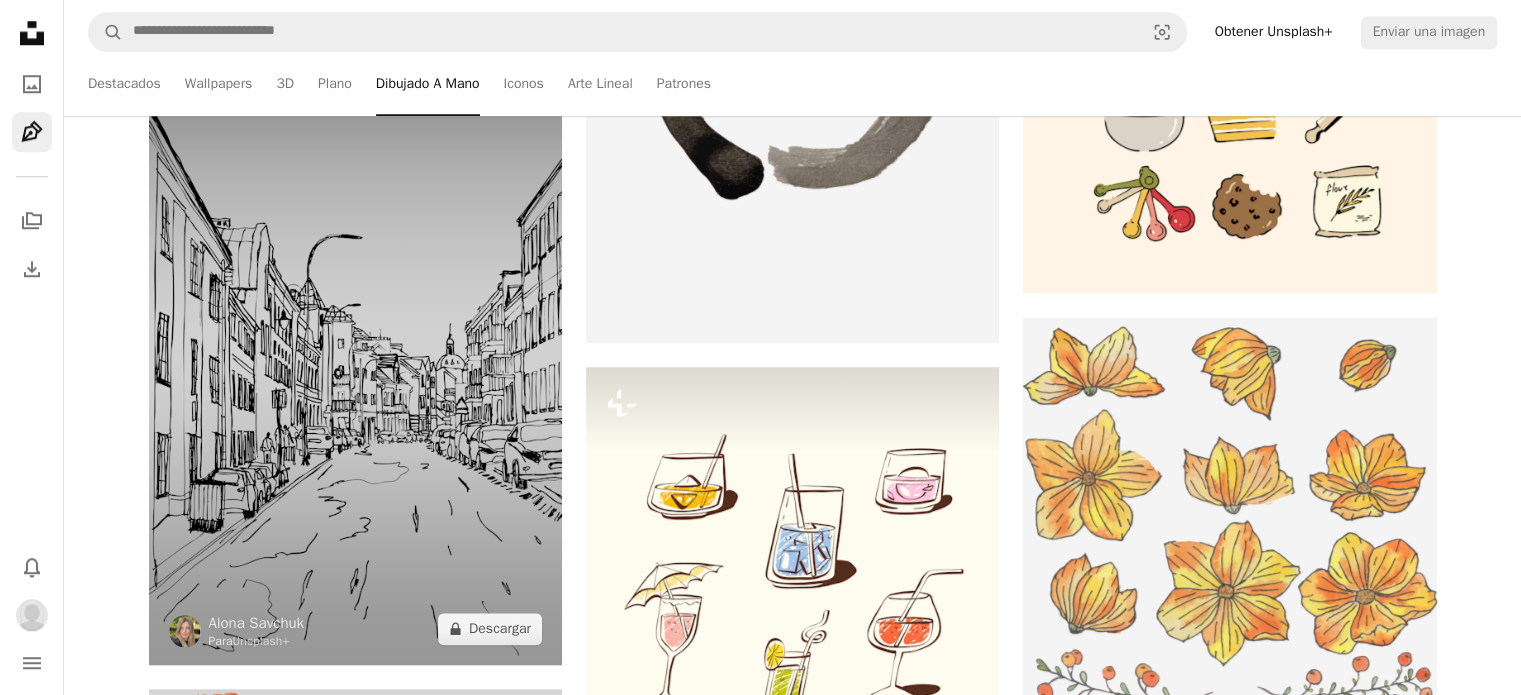 scroll, scrollTop: 1600, scrollLeft: 0, axis: vertical 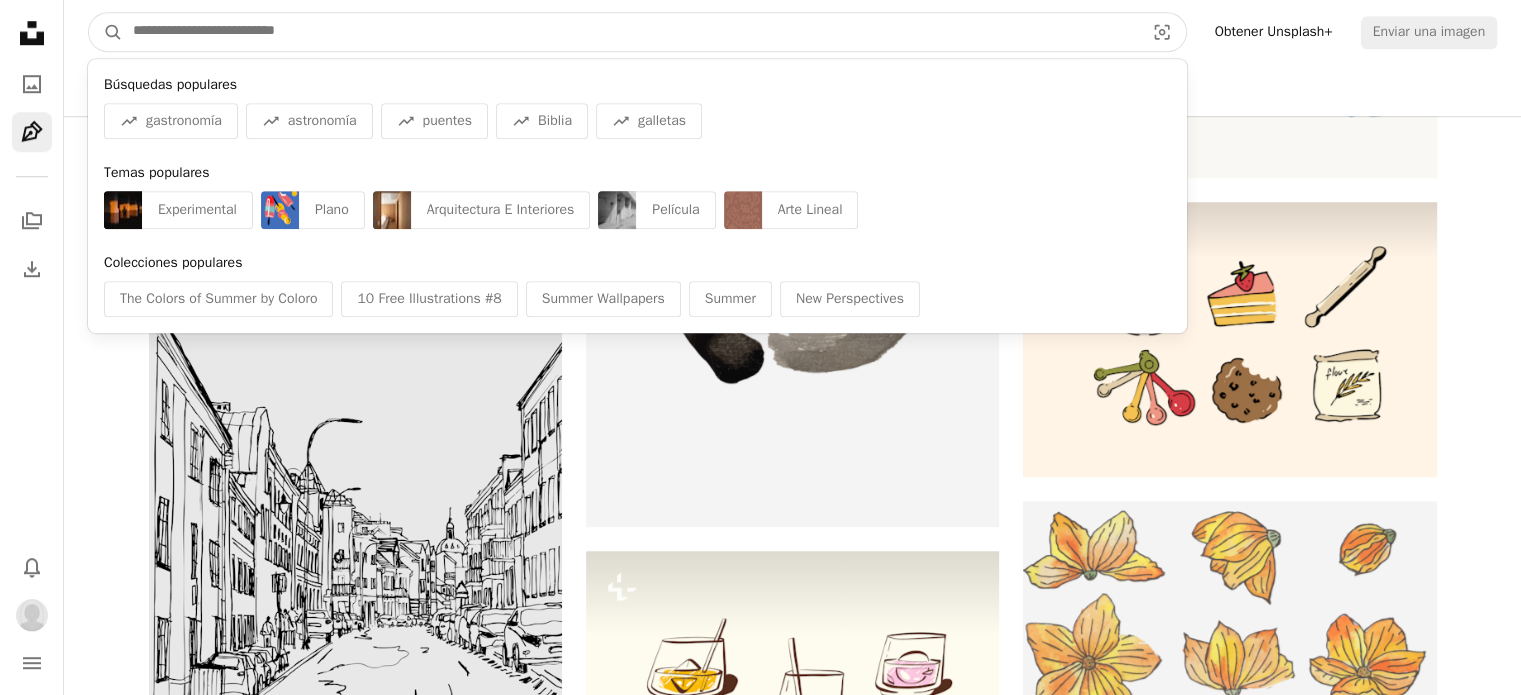 click at bounding box center [630, 32] 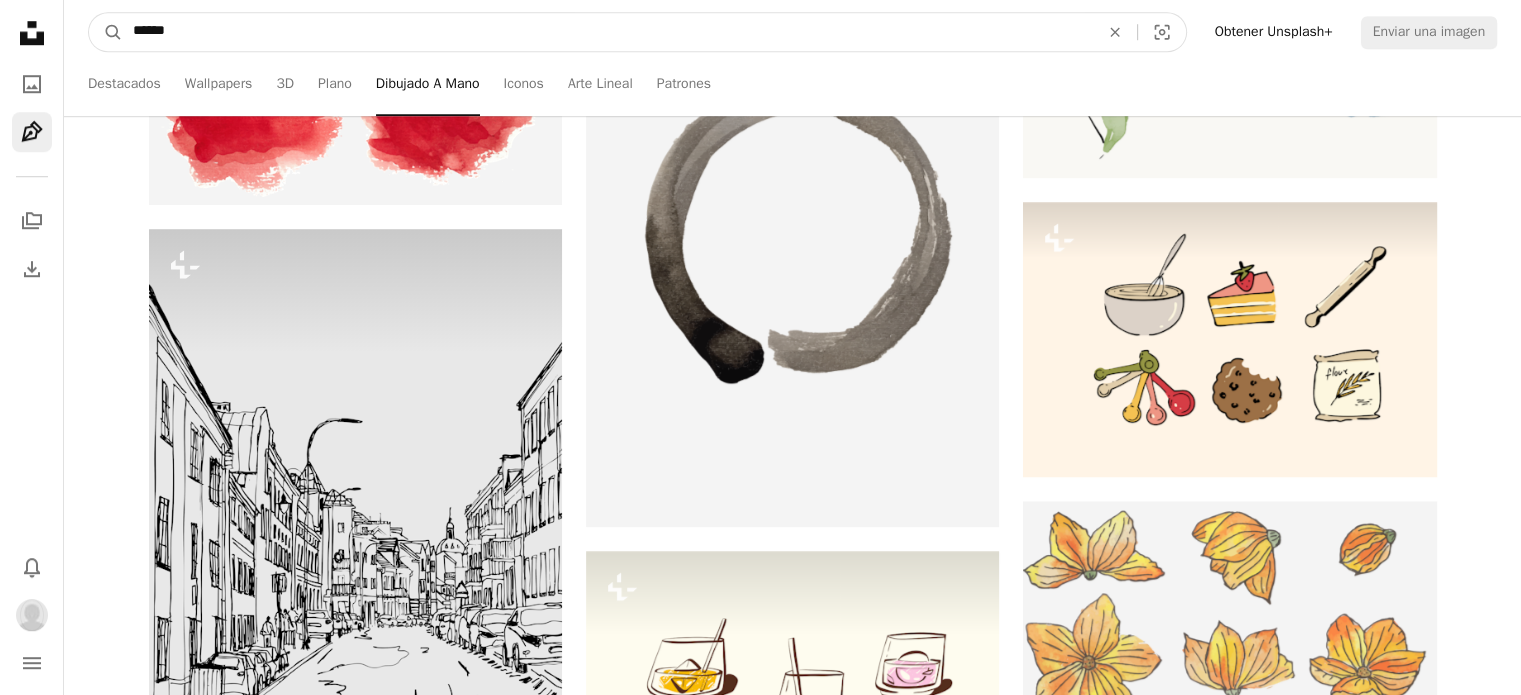 type on "******" 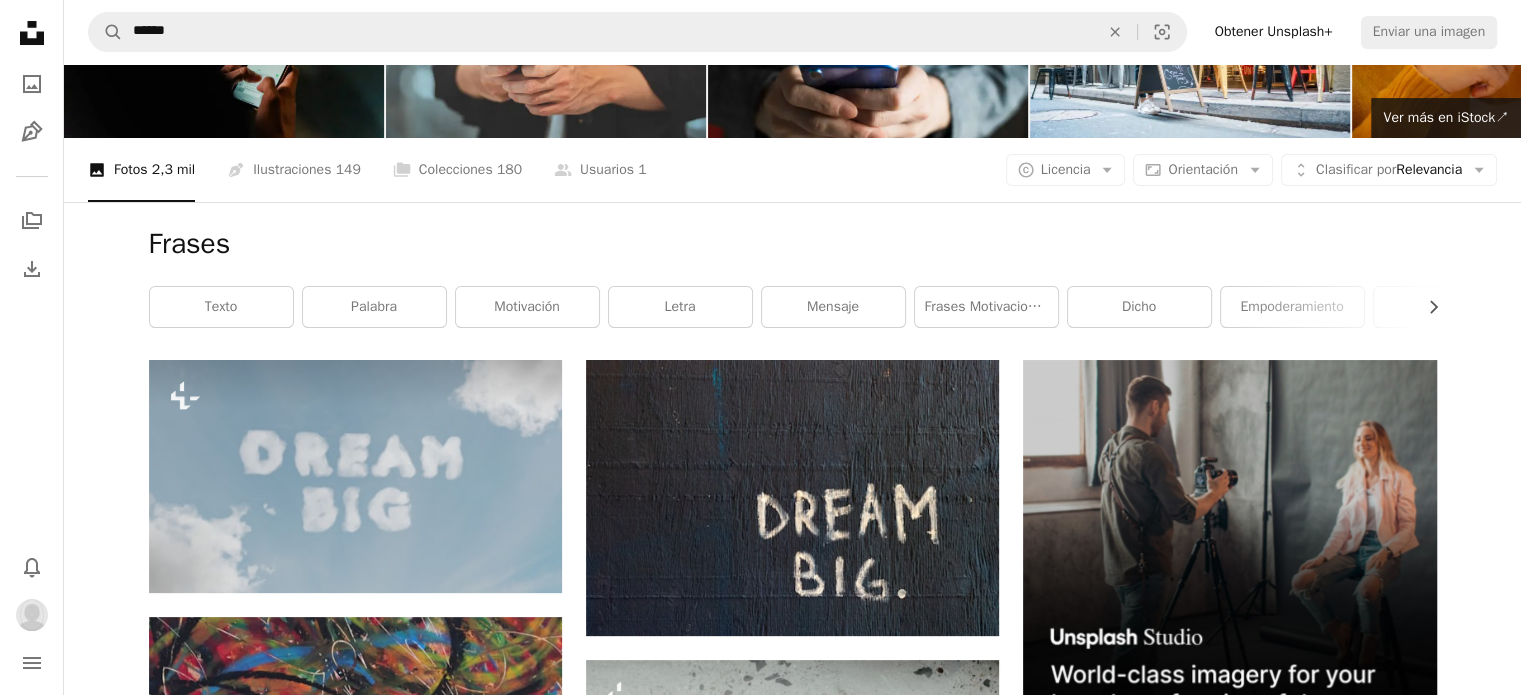 scroll, scrollTop: 0, scrollLeft: 0, axis: both 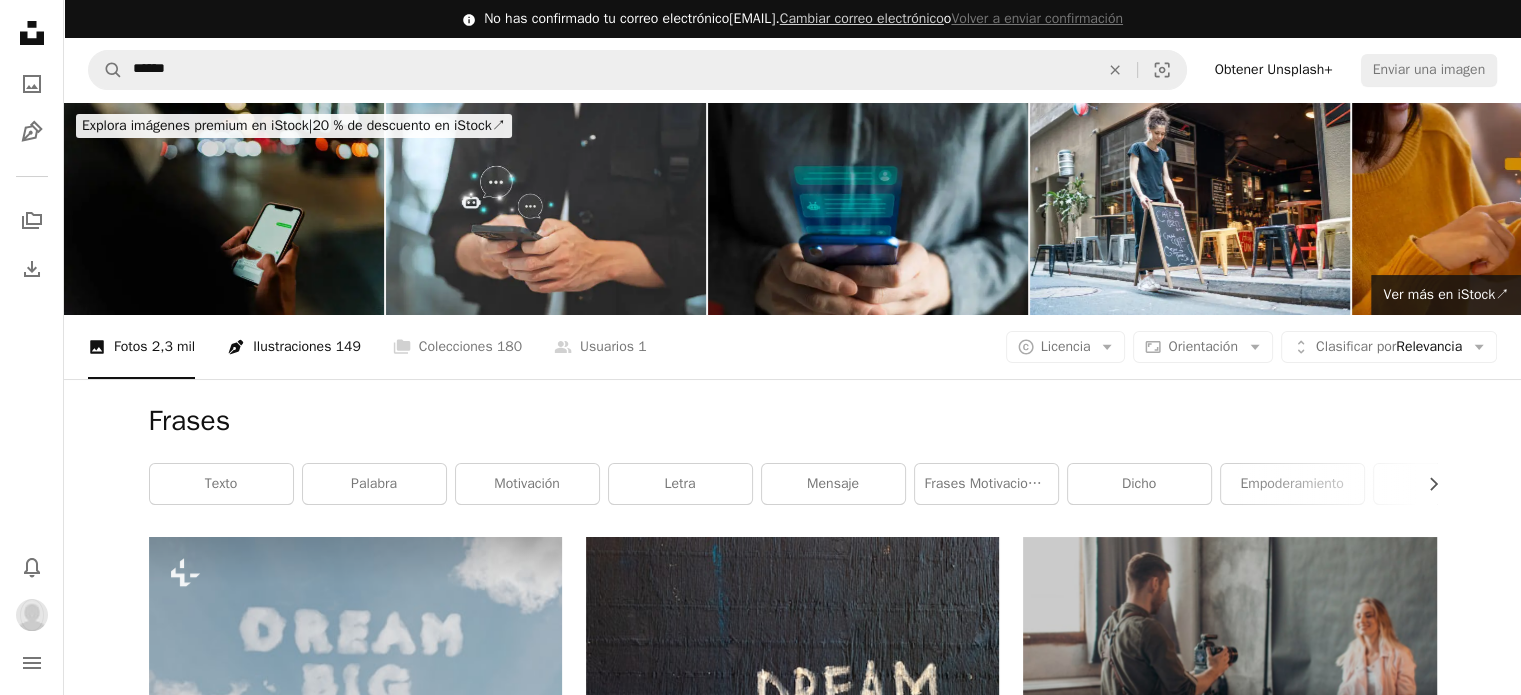 click on "Pen Tool Ilustraciones   149" at bounding box center (294, 347) 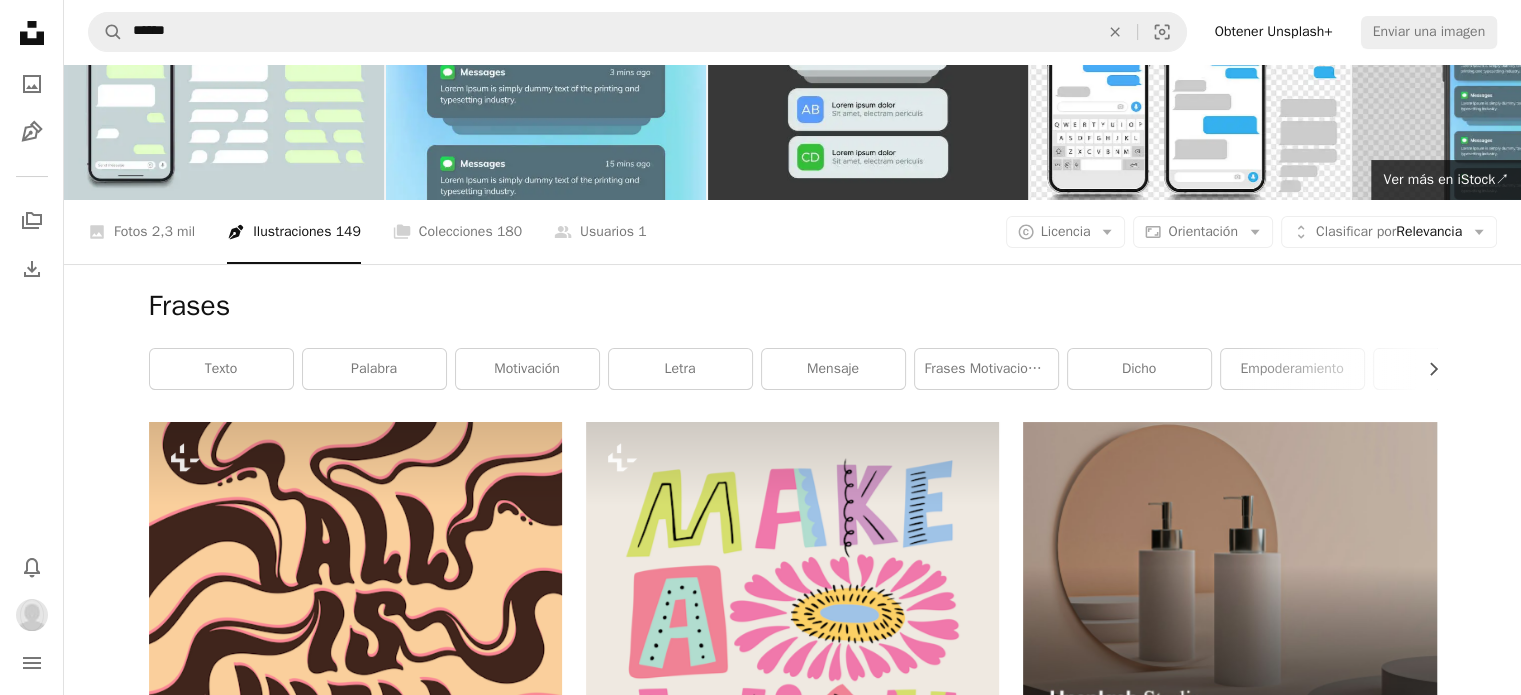 scroll, scrollTop: 0, scrollLeft: 0, axis: both 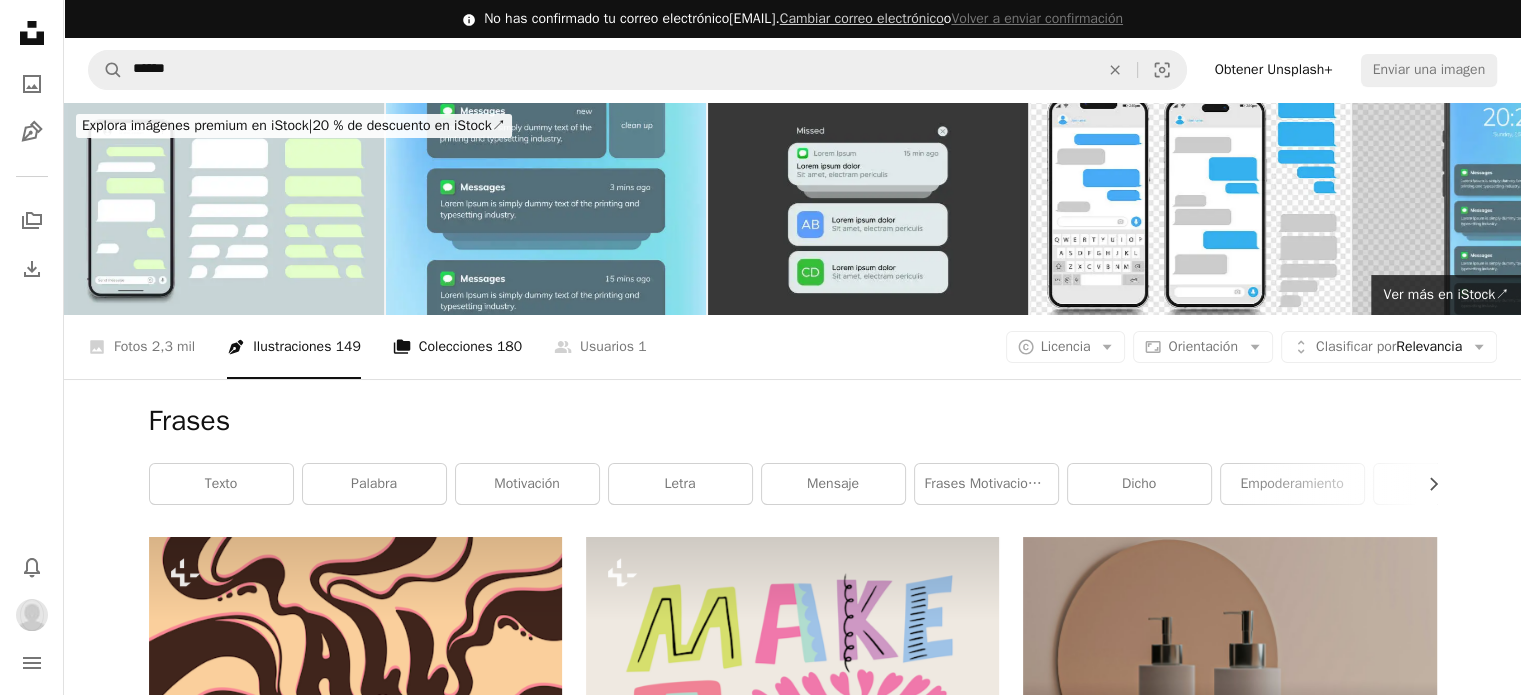 click on "A stack of folders Colecciones   180" at bounding box center [457, 347] 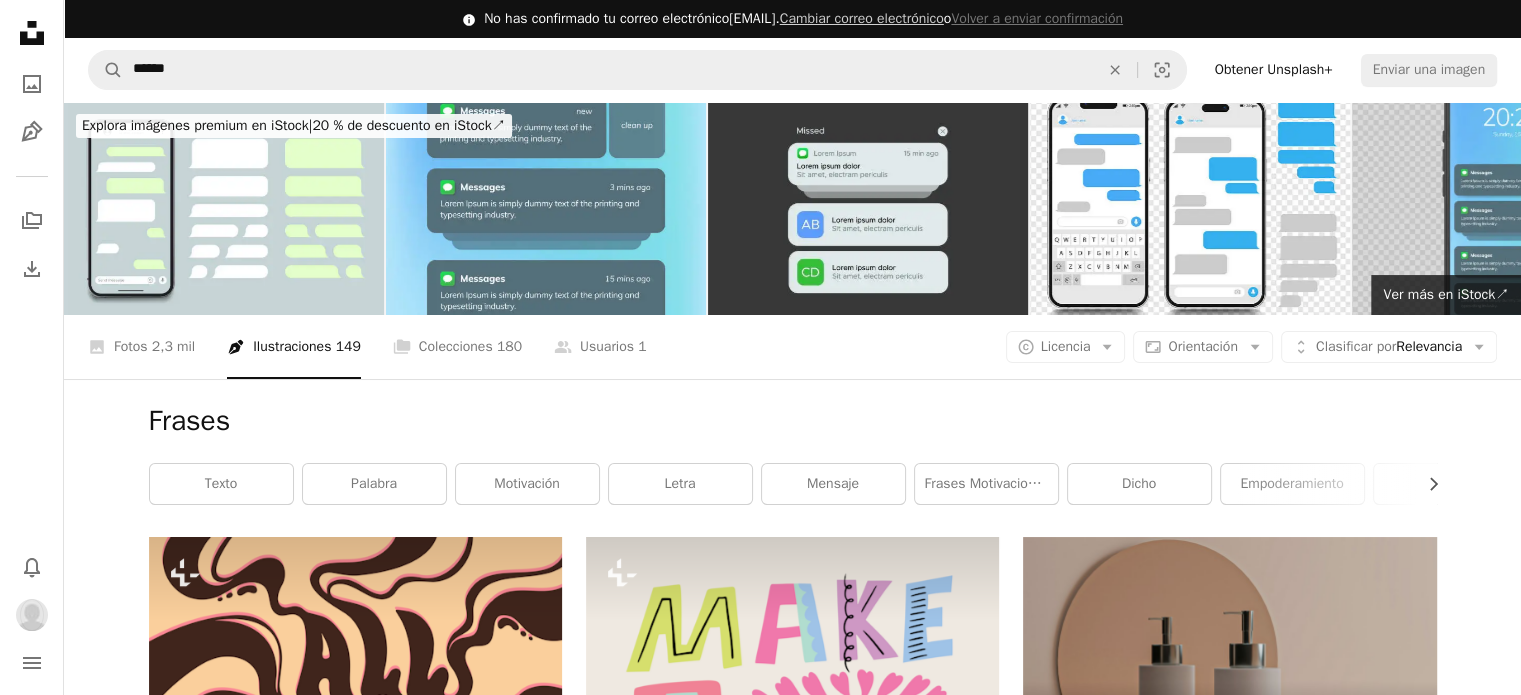click on "A stack of folders Colecciones   180" at bounding box center (457, 347) 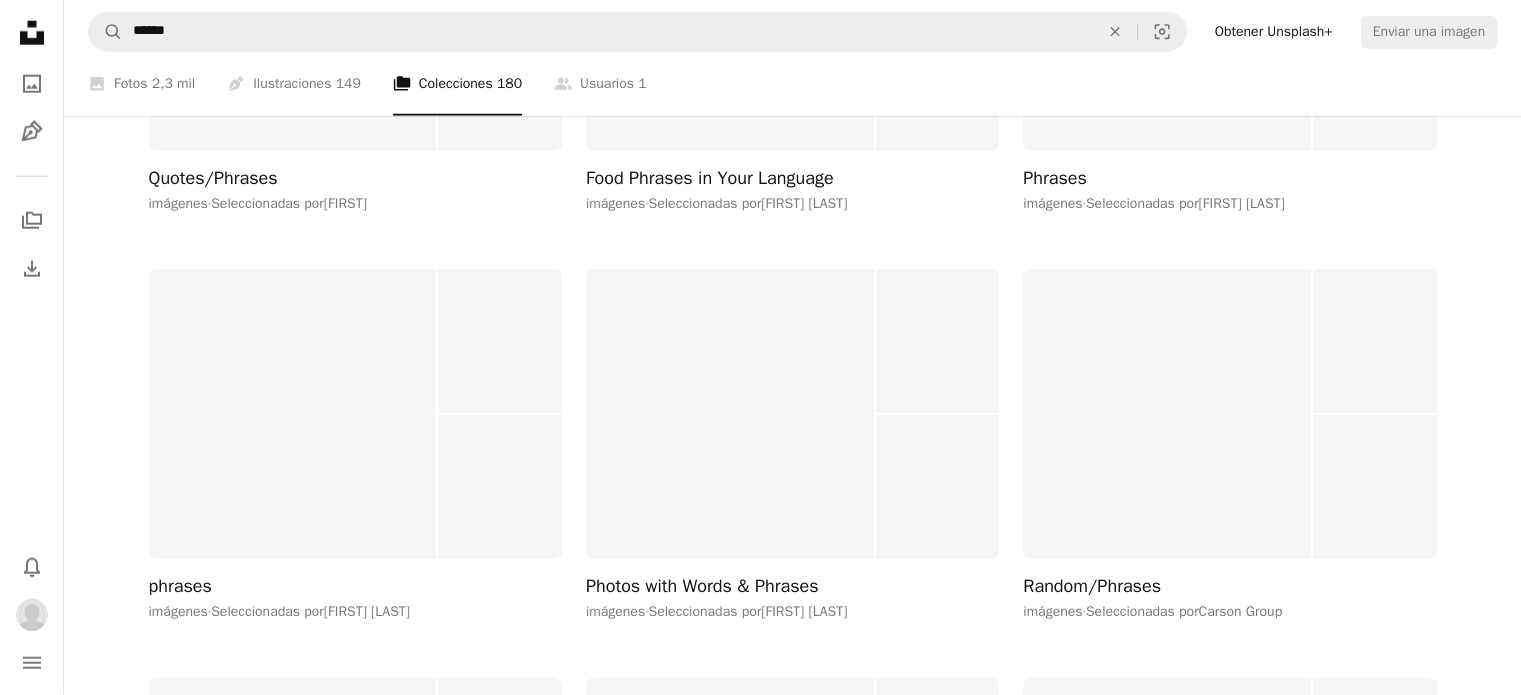 scroll, scrollTop: 13100, scrollLeft: 0, axis: vertical 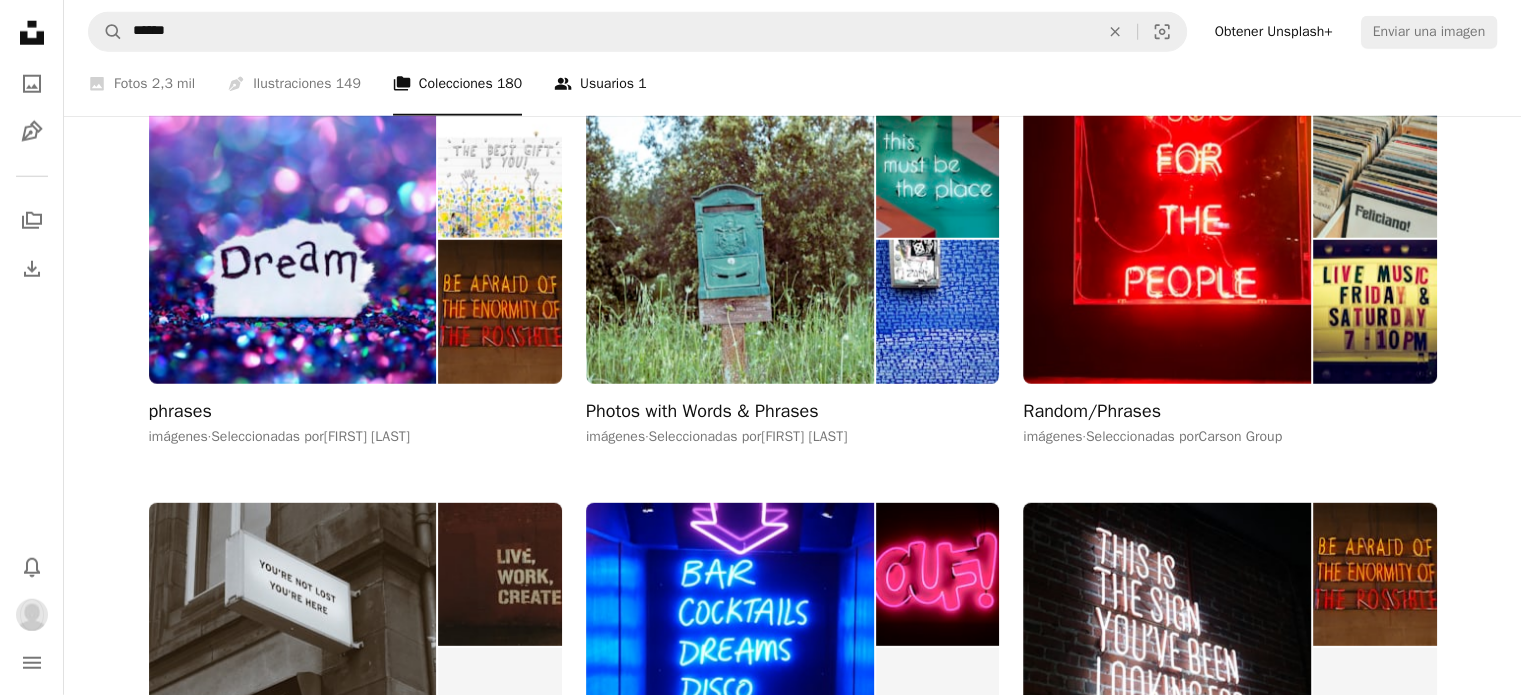 click on "A group of people Usuarios   1" at bounding box center [600, 84] 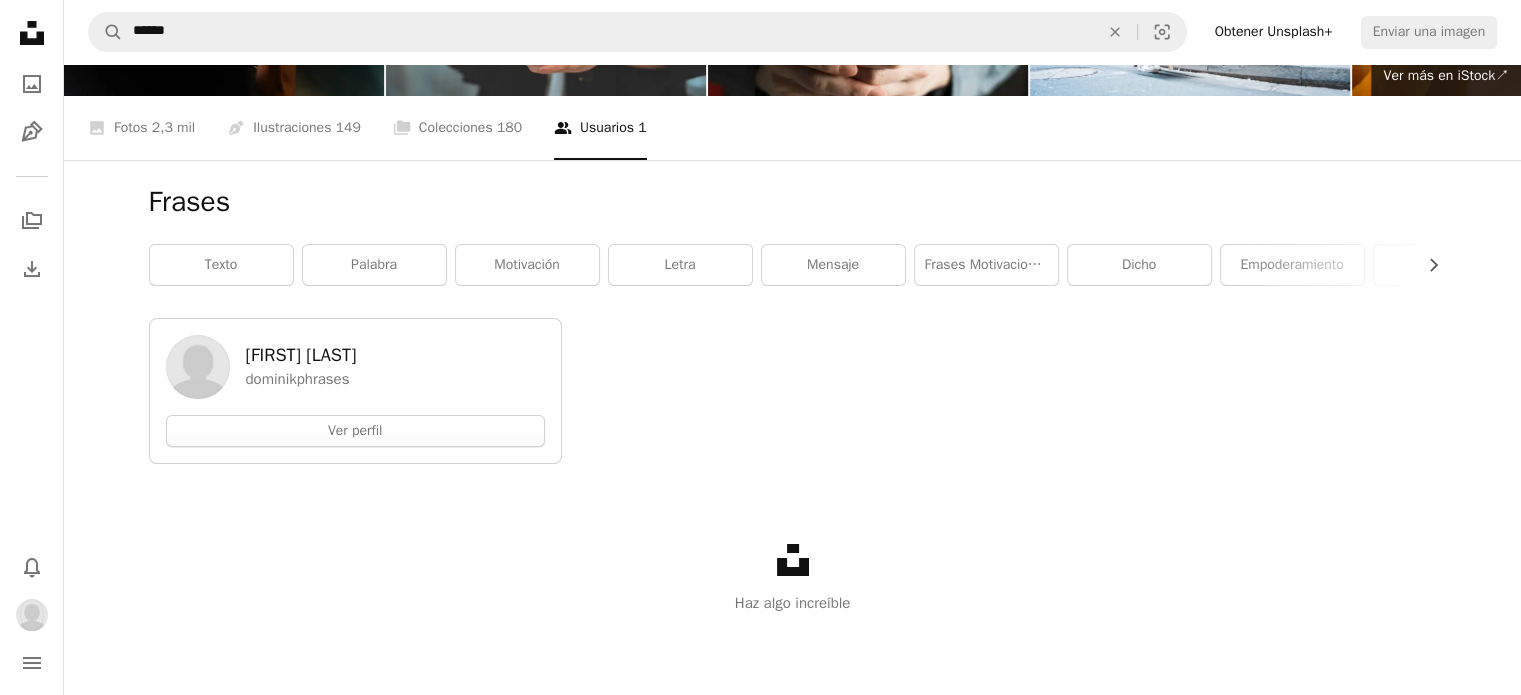 scroll, scrollTop: 0, scrollLeft: 0, axis: both 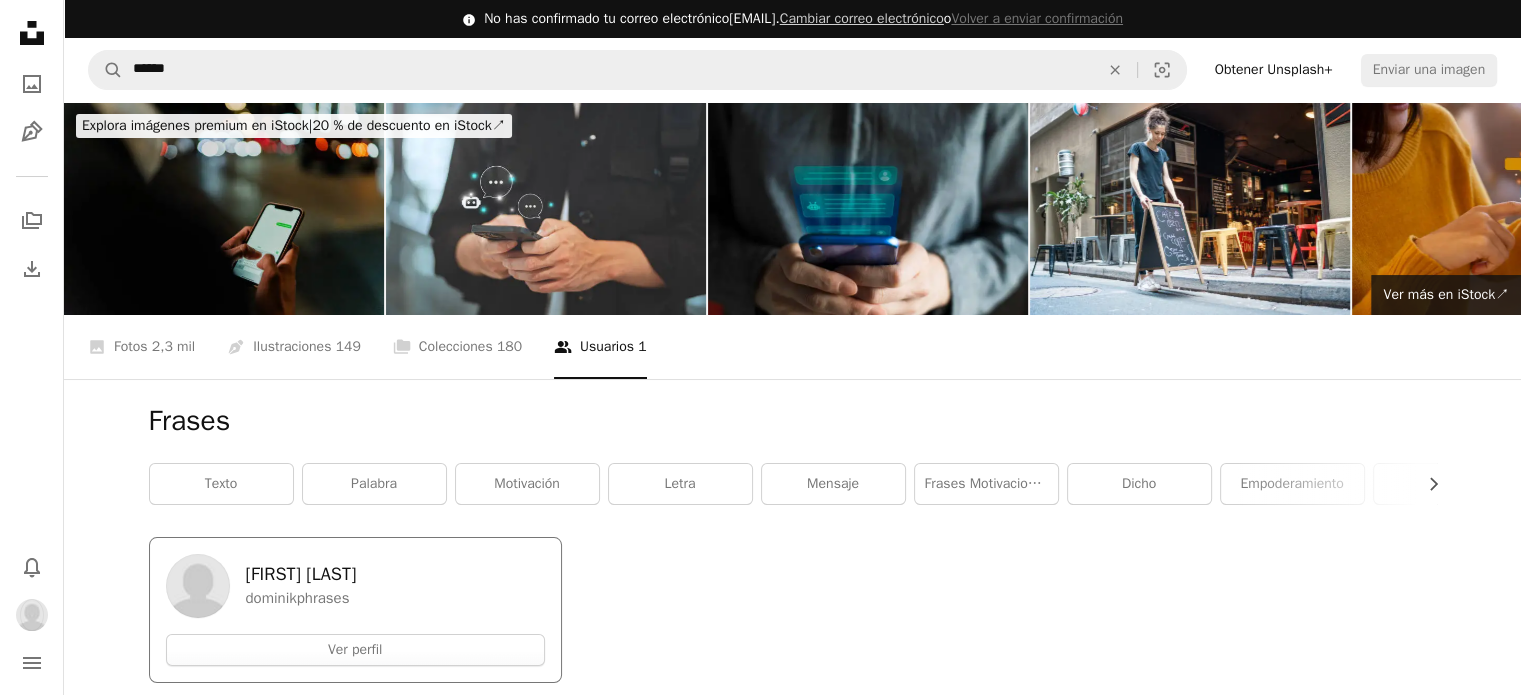 click on "dominikphrases" at bounding box center [301, 598] 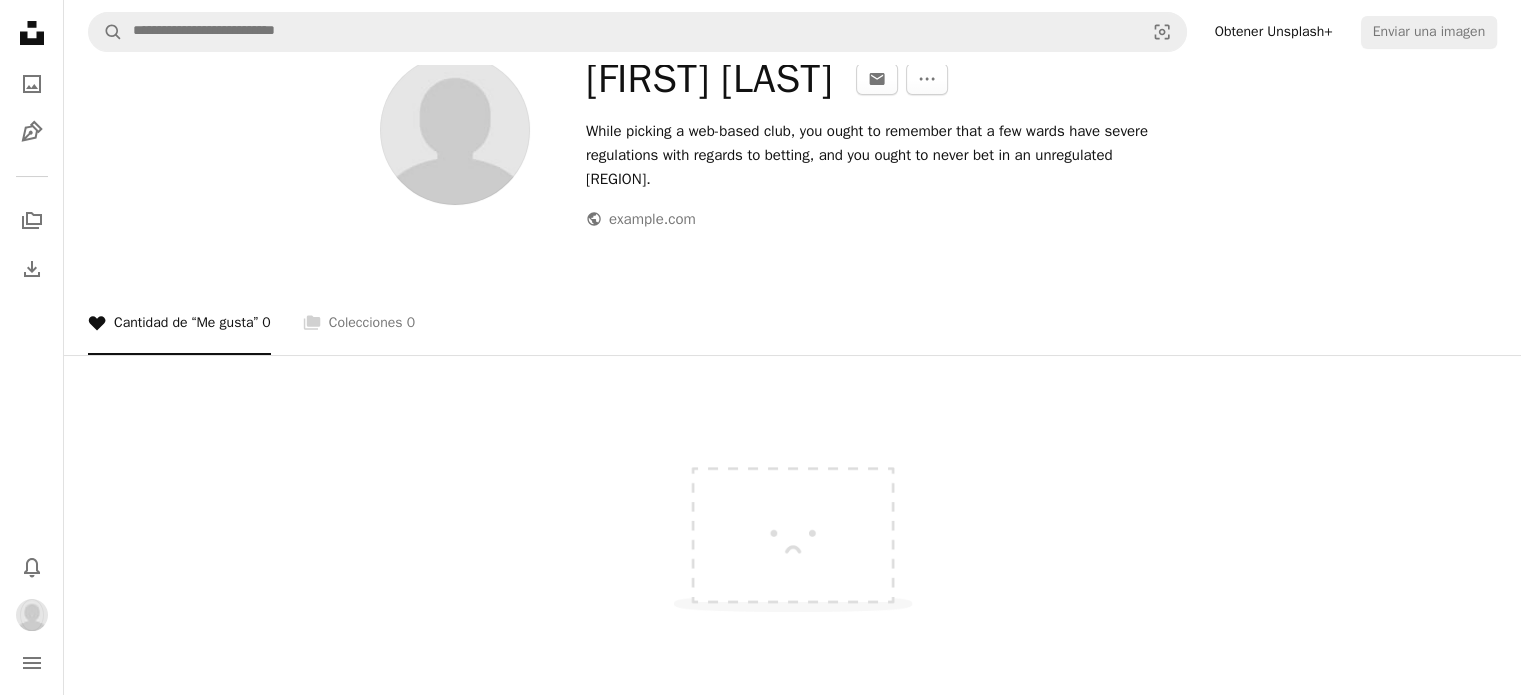 scroll, scrollTop: 100, scrollLeft: 0, axis: vertical 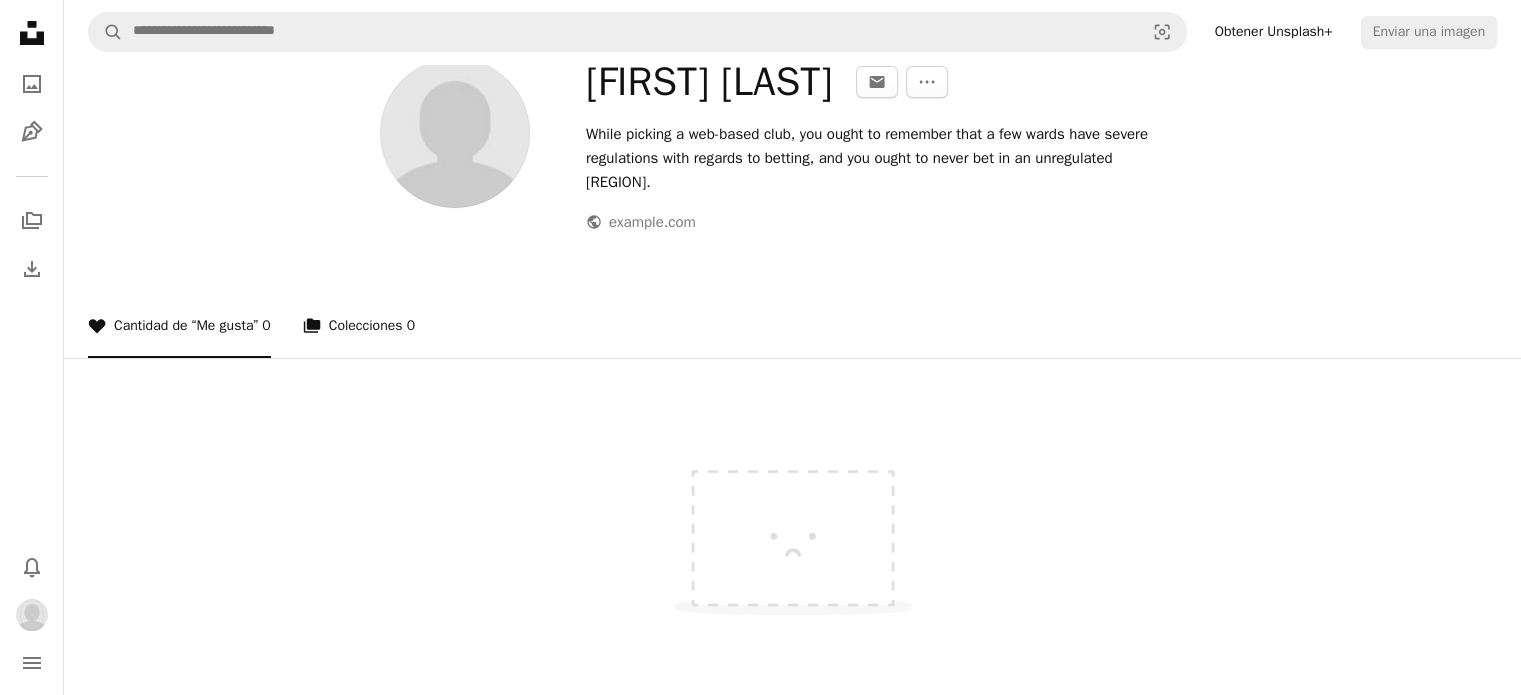 click on "A stack of folders Colecciones   0" at bounding box center [359, 326] 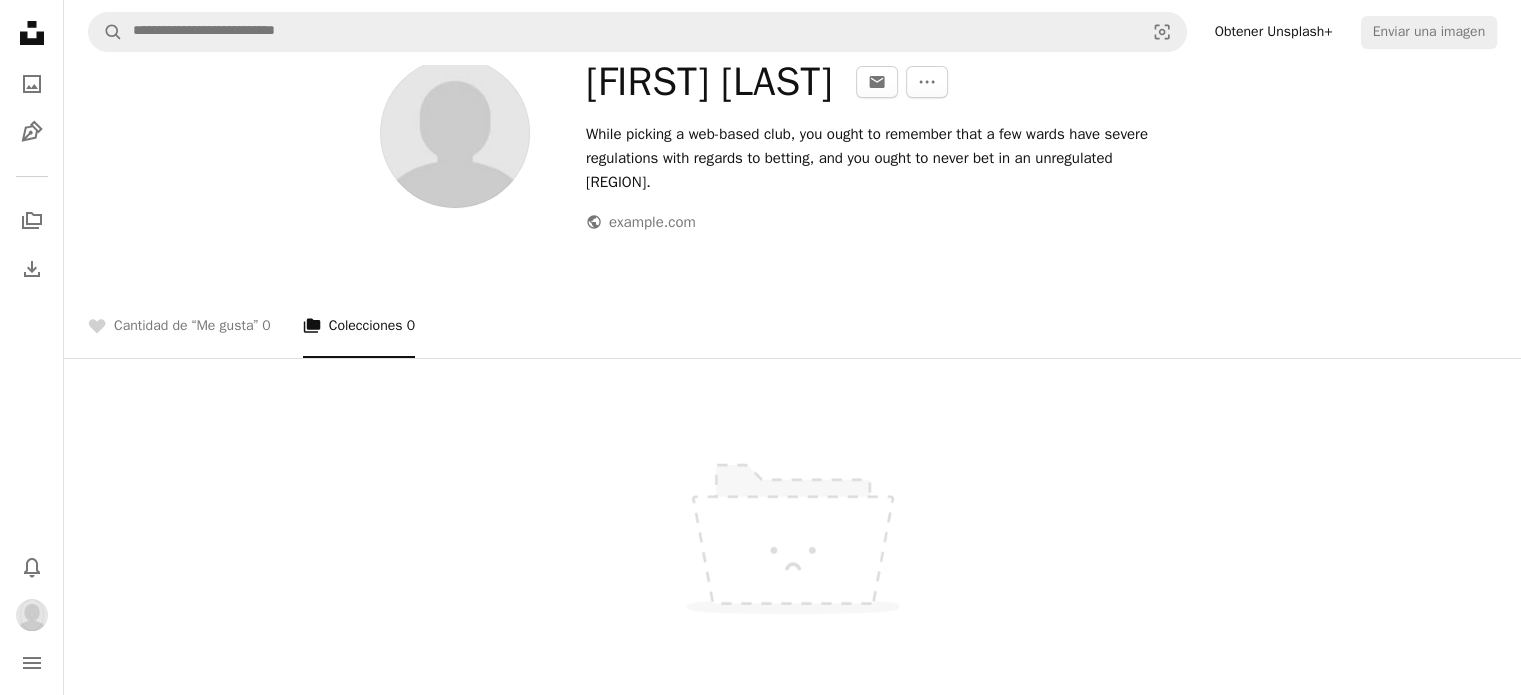 click on "A heart Cantidad de “Me gusta”   0" at bounding box center (179, 326) 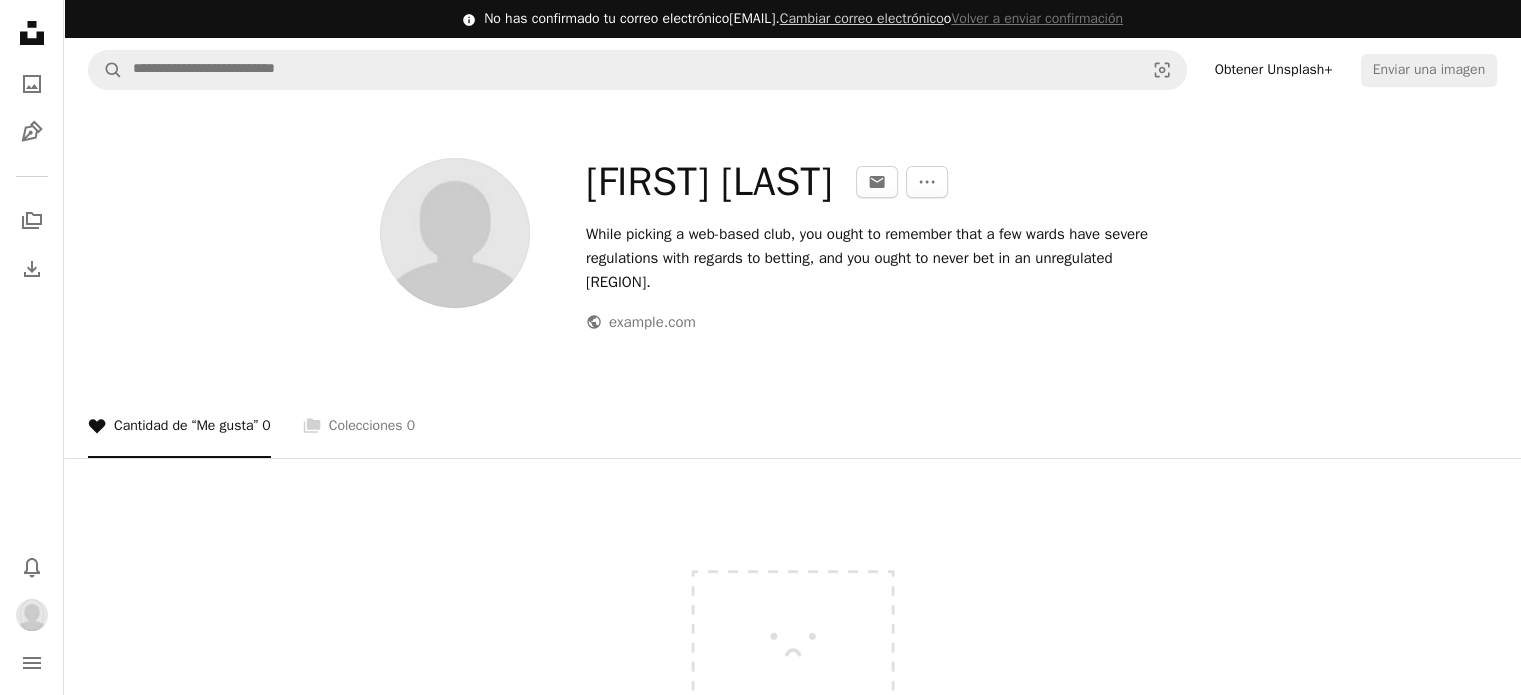 scroll, scrollTop: 0, scrollLeft: 0, axis: both 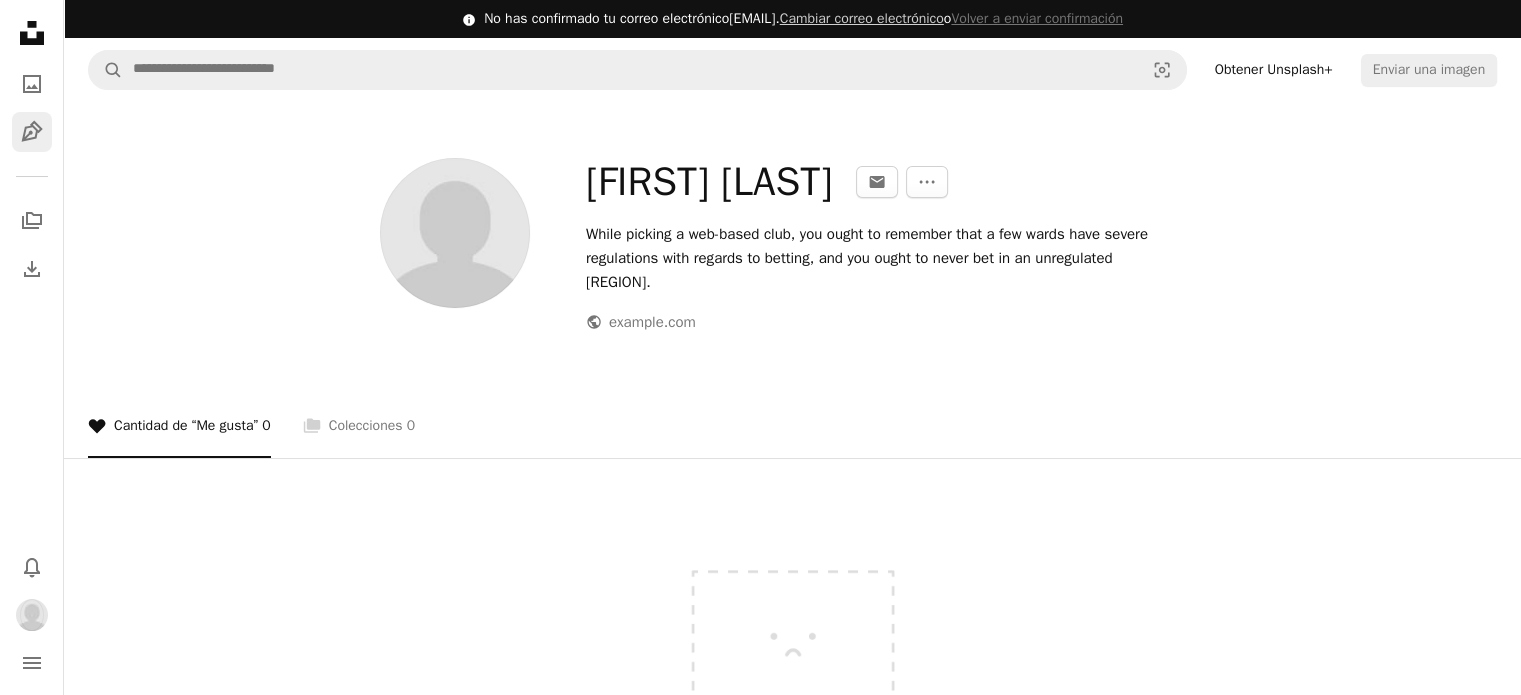 click on "Pen Tool" 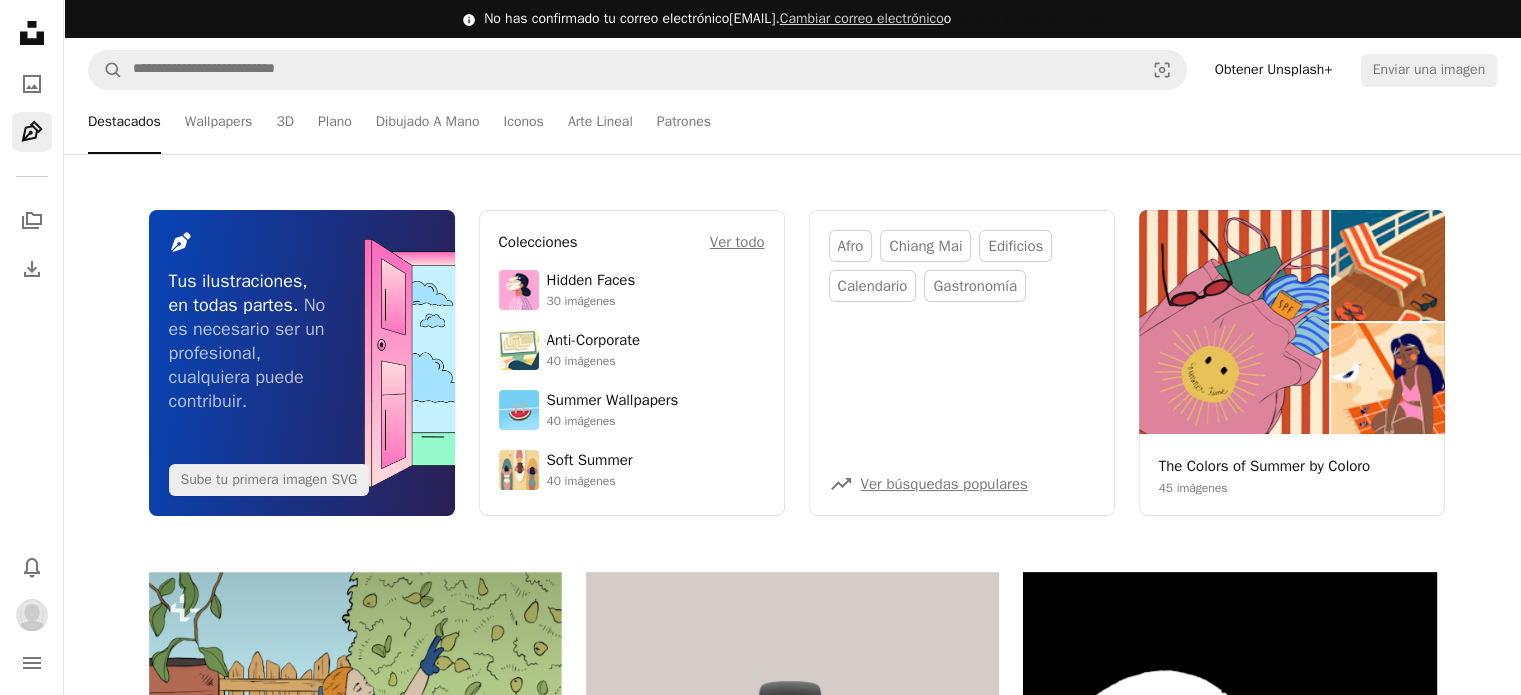 click on "Volver a enviar confirmación" at bounding box center (1037, 19) 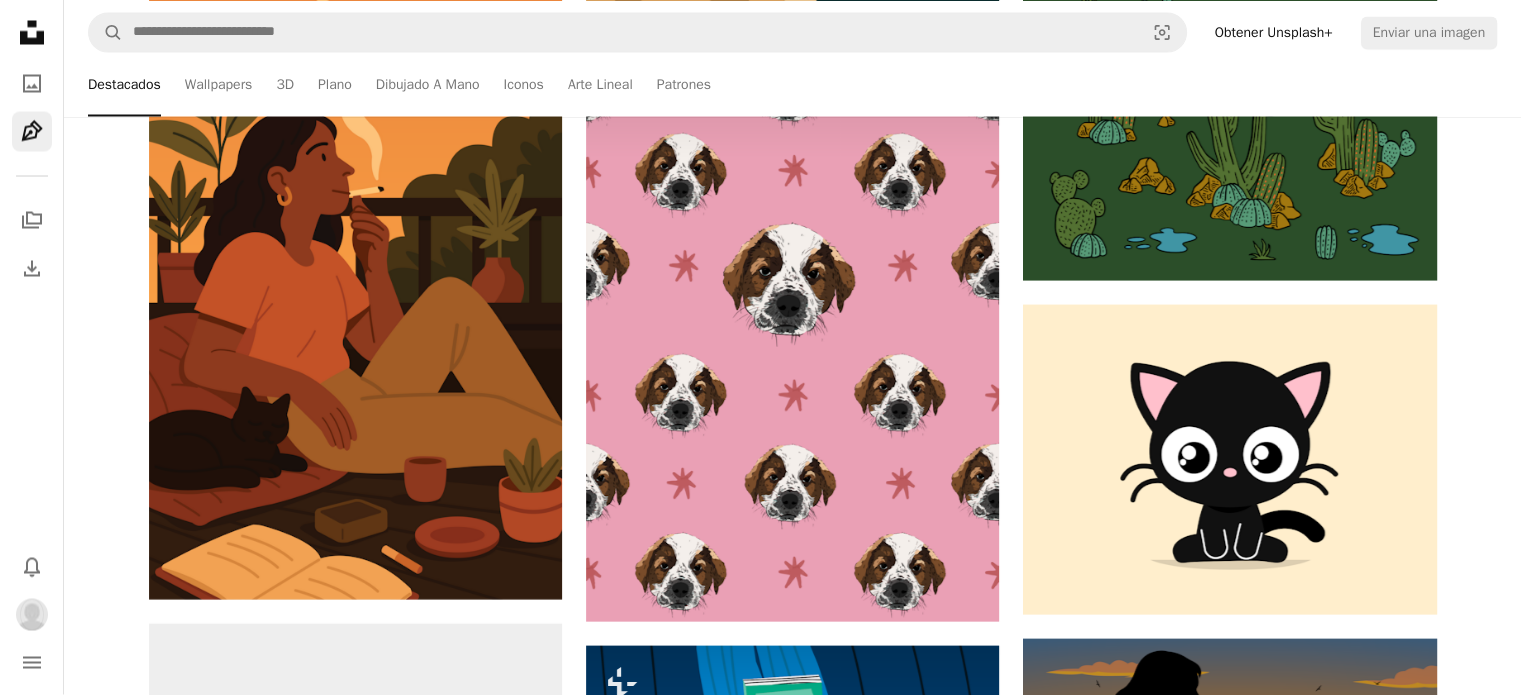 scroll, scrollTop: 11400, scrollLeft: 0, axis: vertical 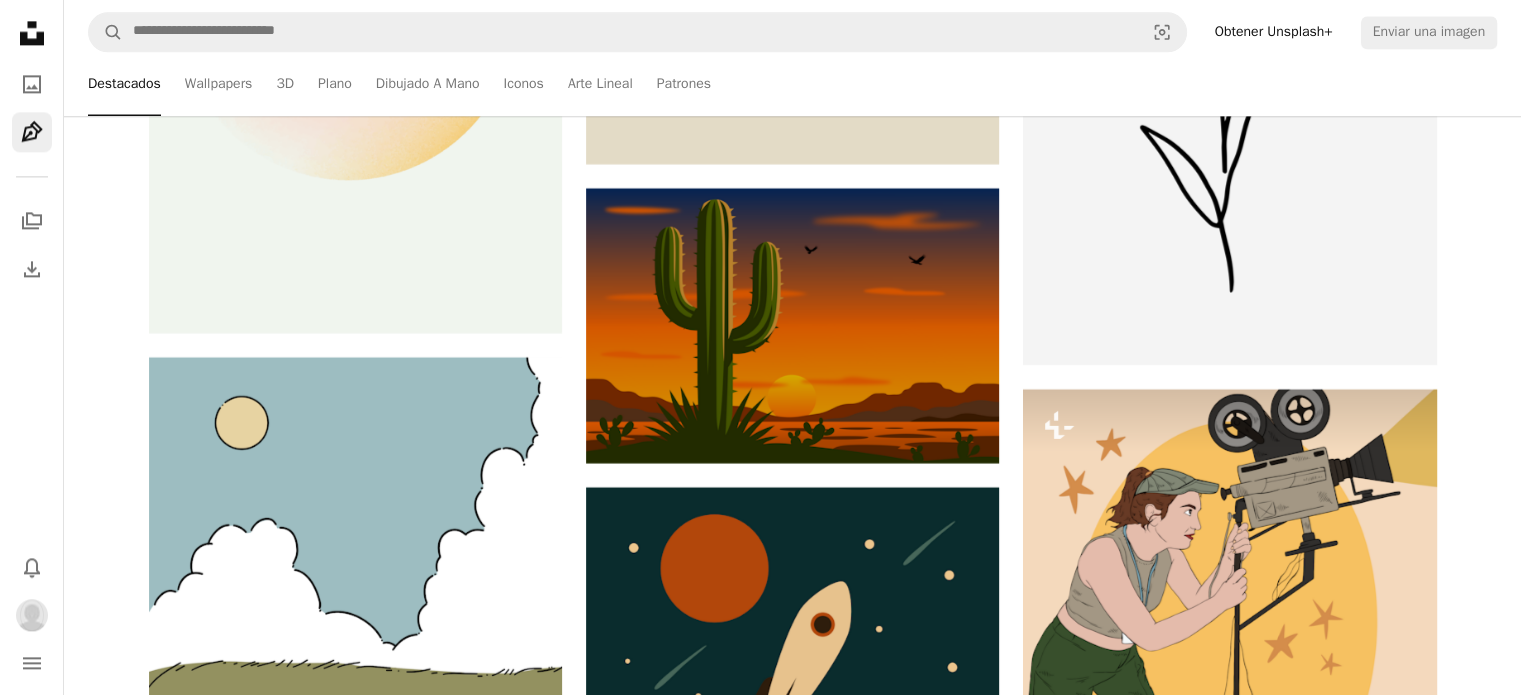 click 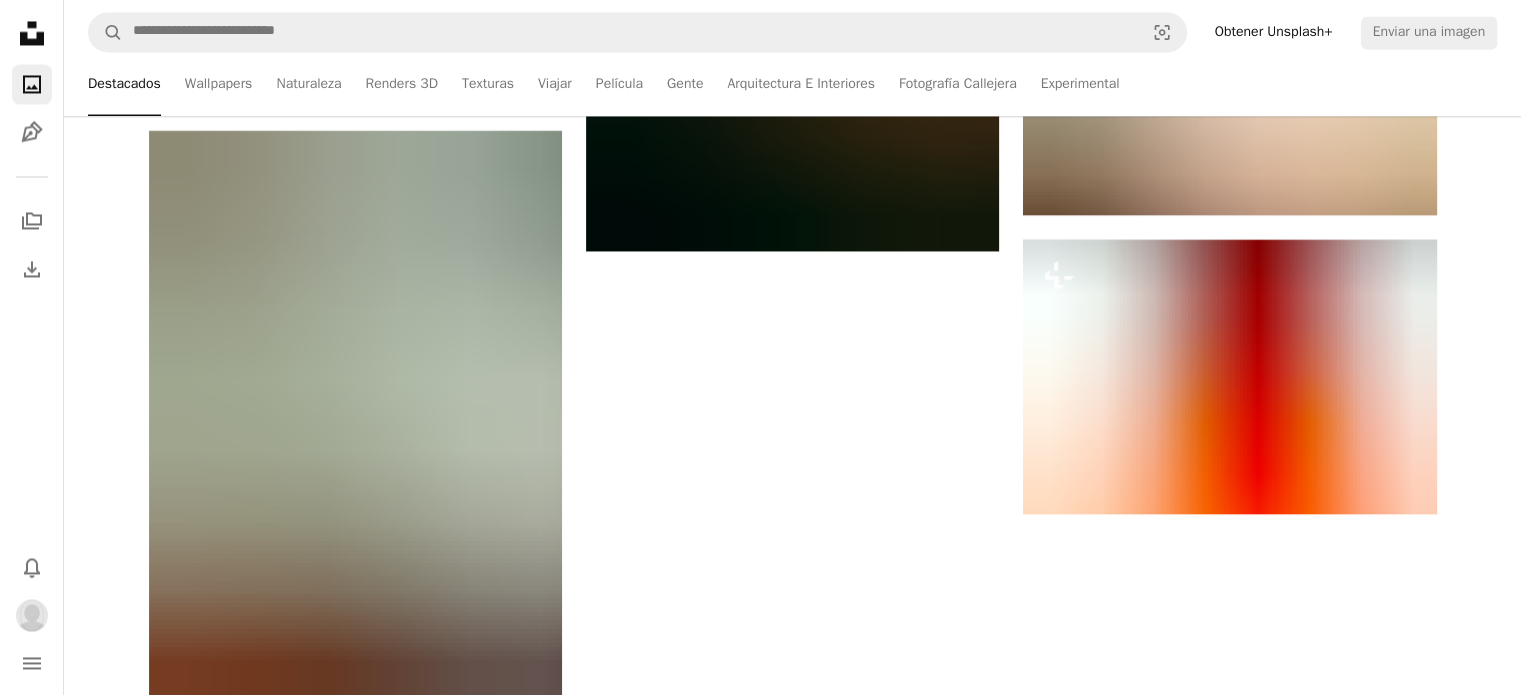 scroll, scrollTop: 0, scrollLeft: 0, axis: both 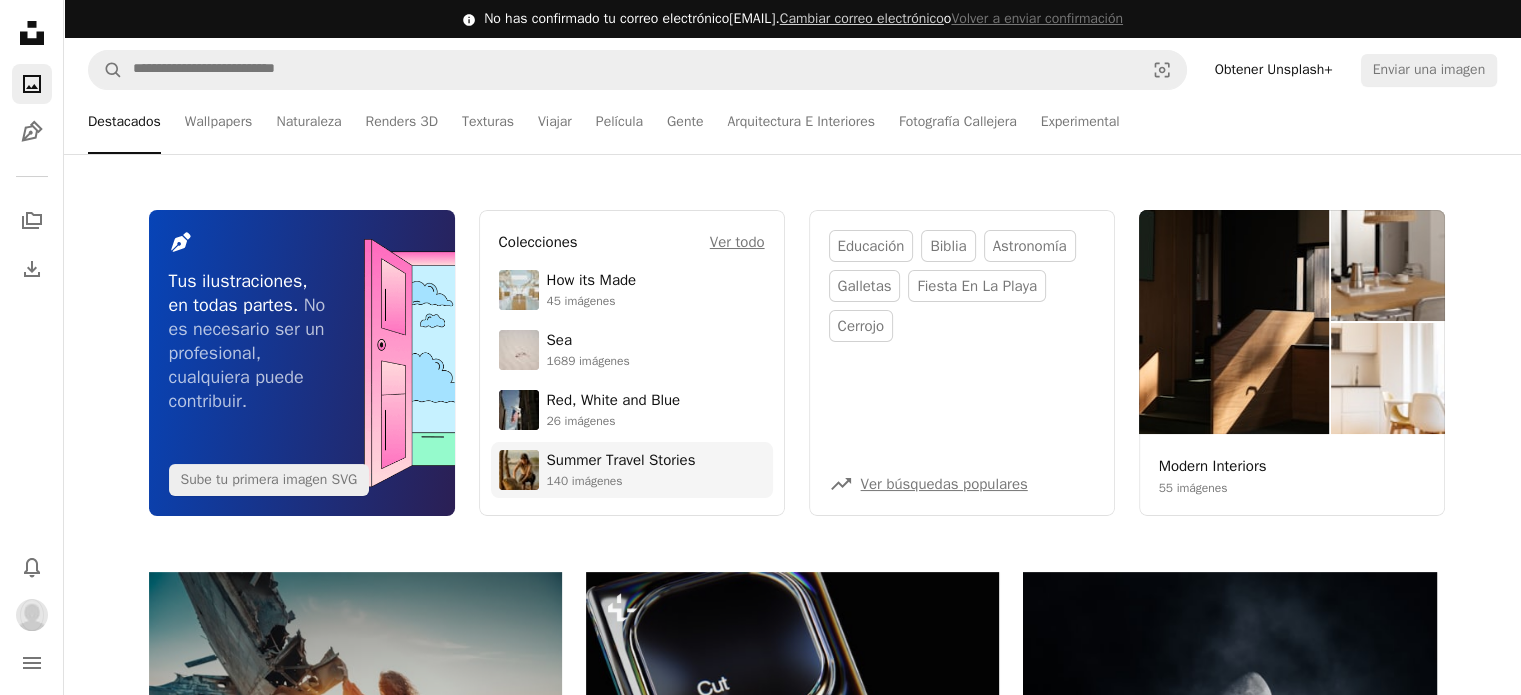 click on "140 imágenes" at bounding box center [621, 481] 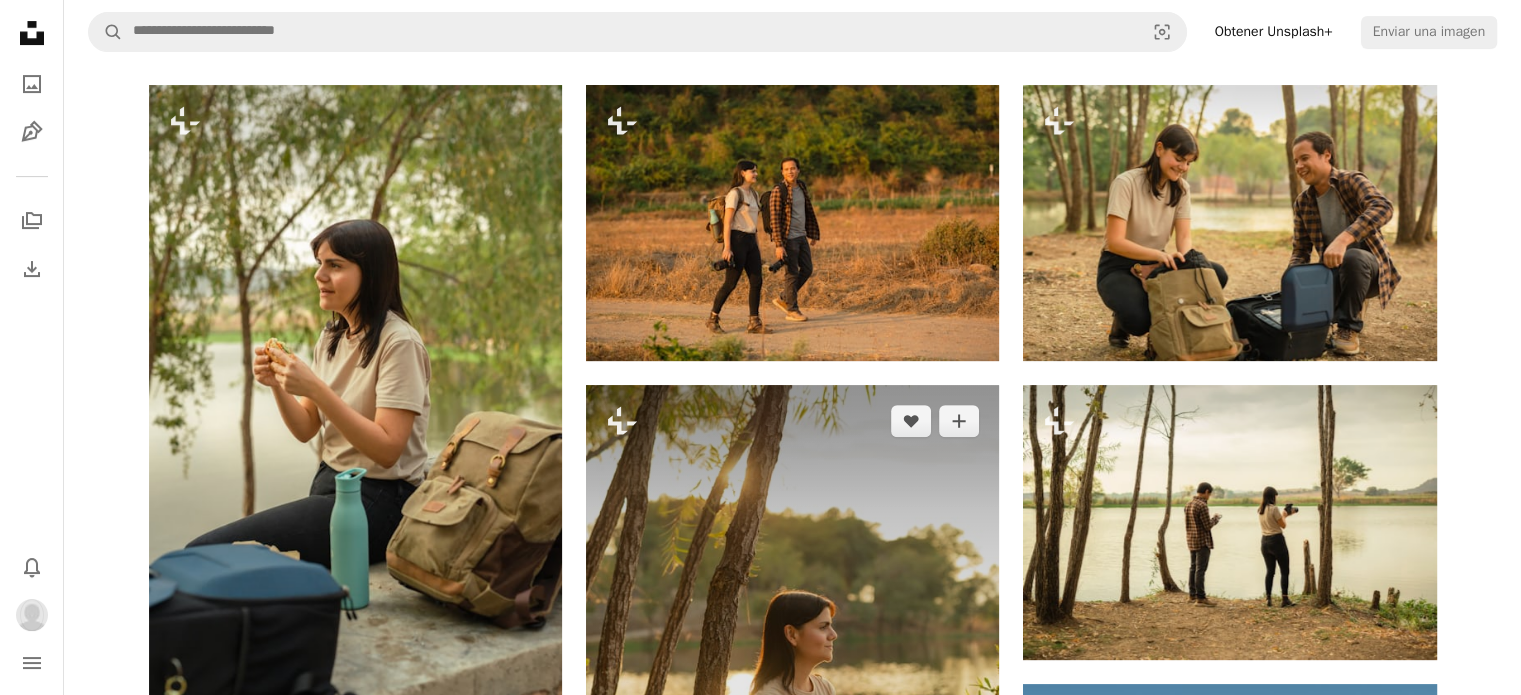 scroll, scrollTop: 0, scrollLeft: 0, axis: both 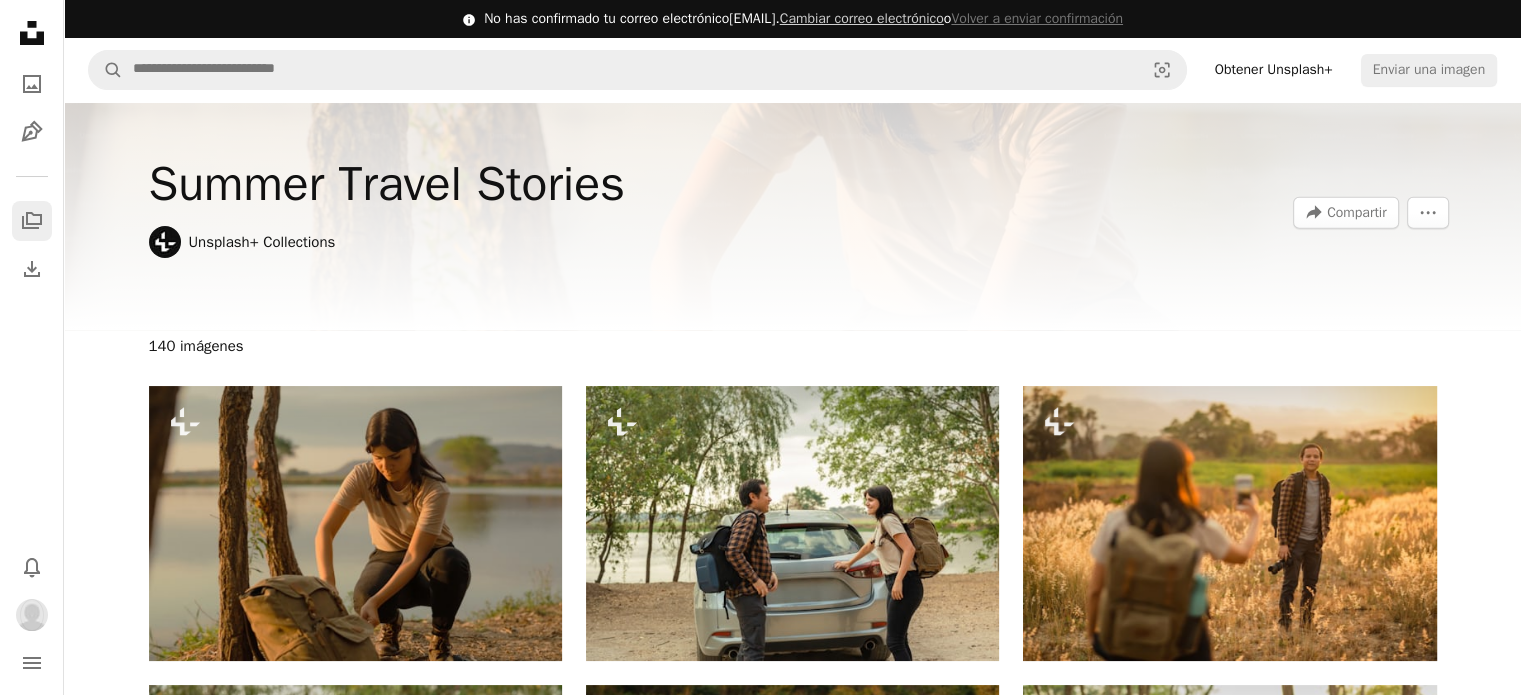 click 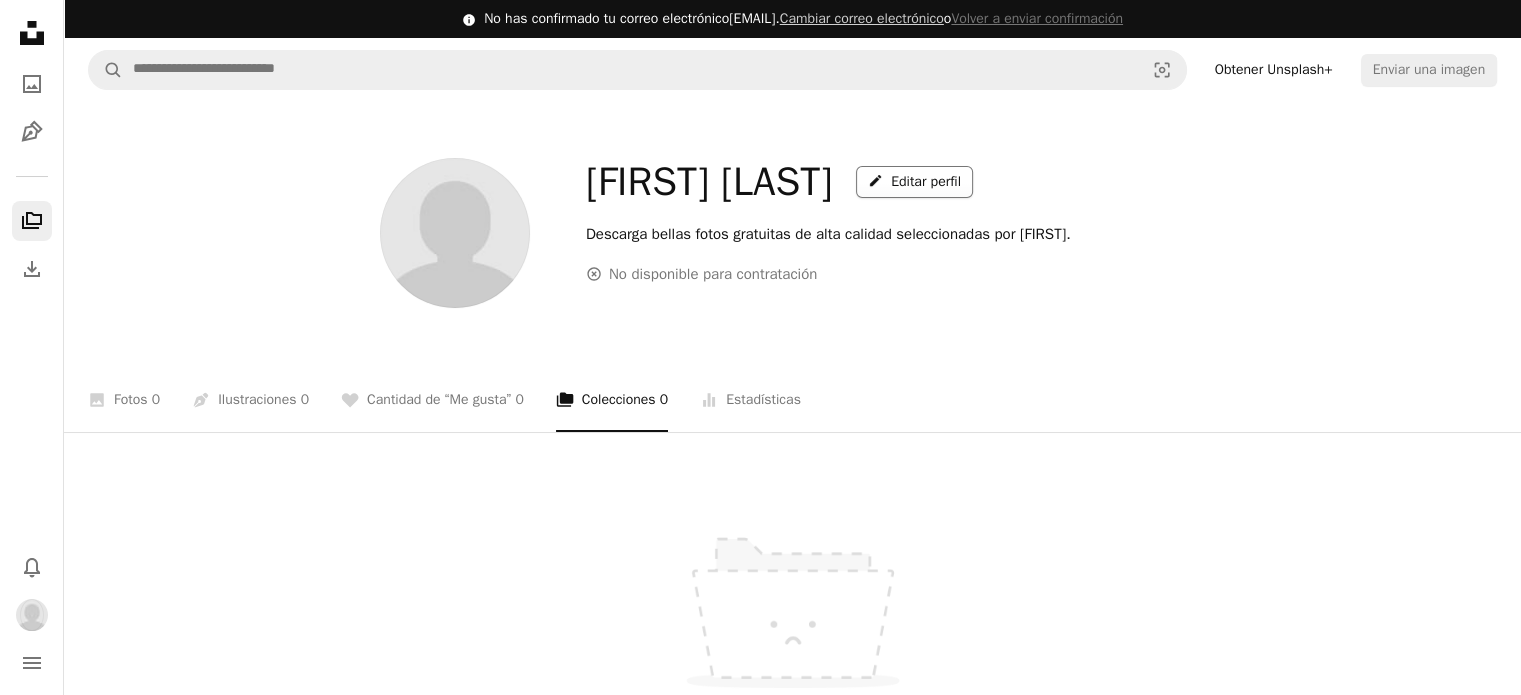 click on "A pencil Editar perfil" at bounding box center (914, 182) 